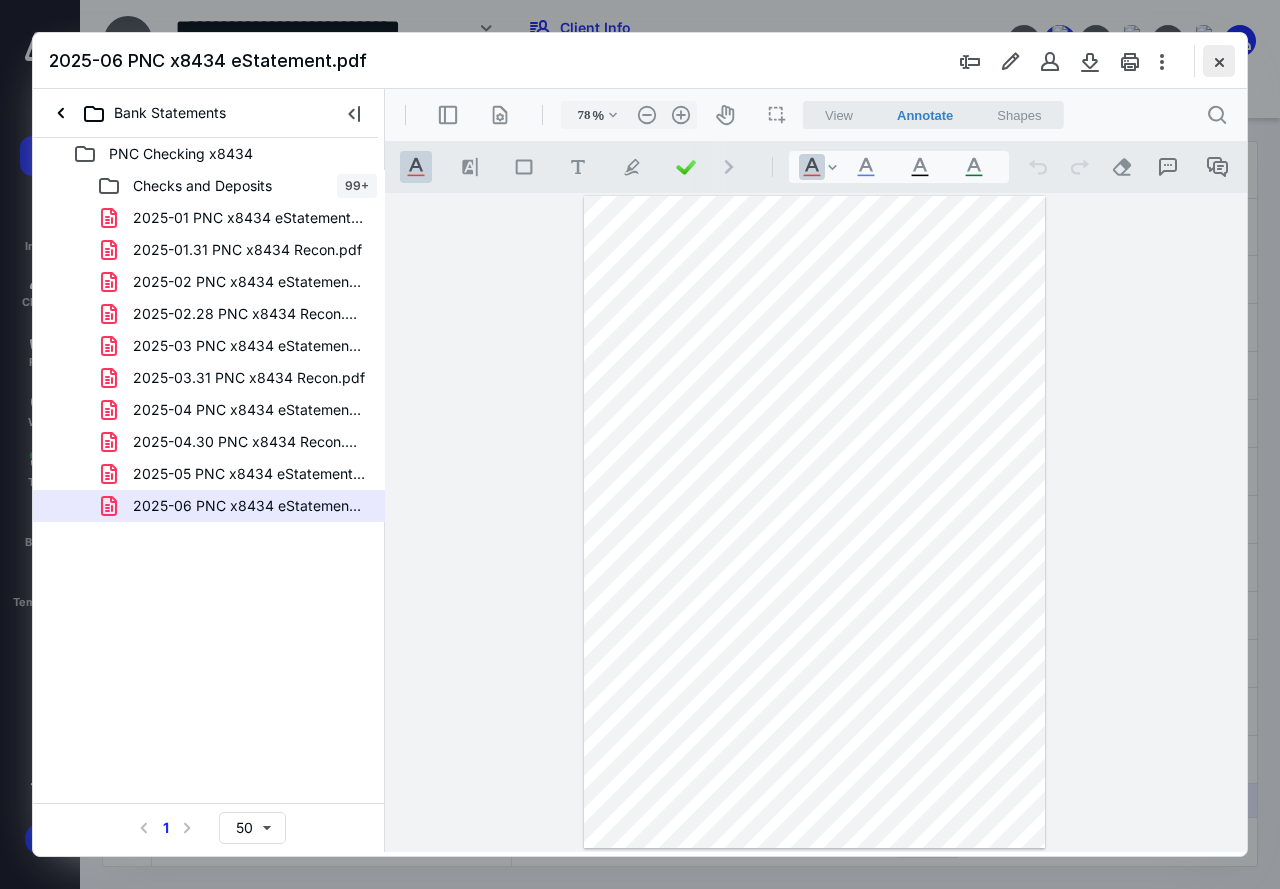 scroll, scrollTop: 0, scrollLeft: 0, axis: both 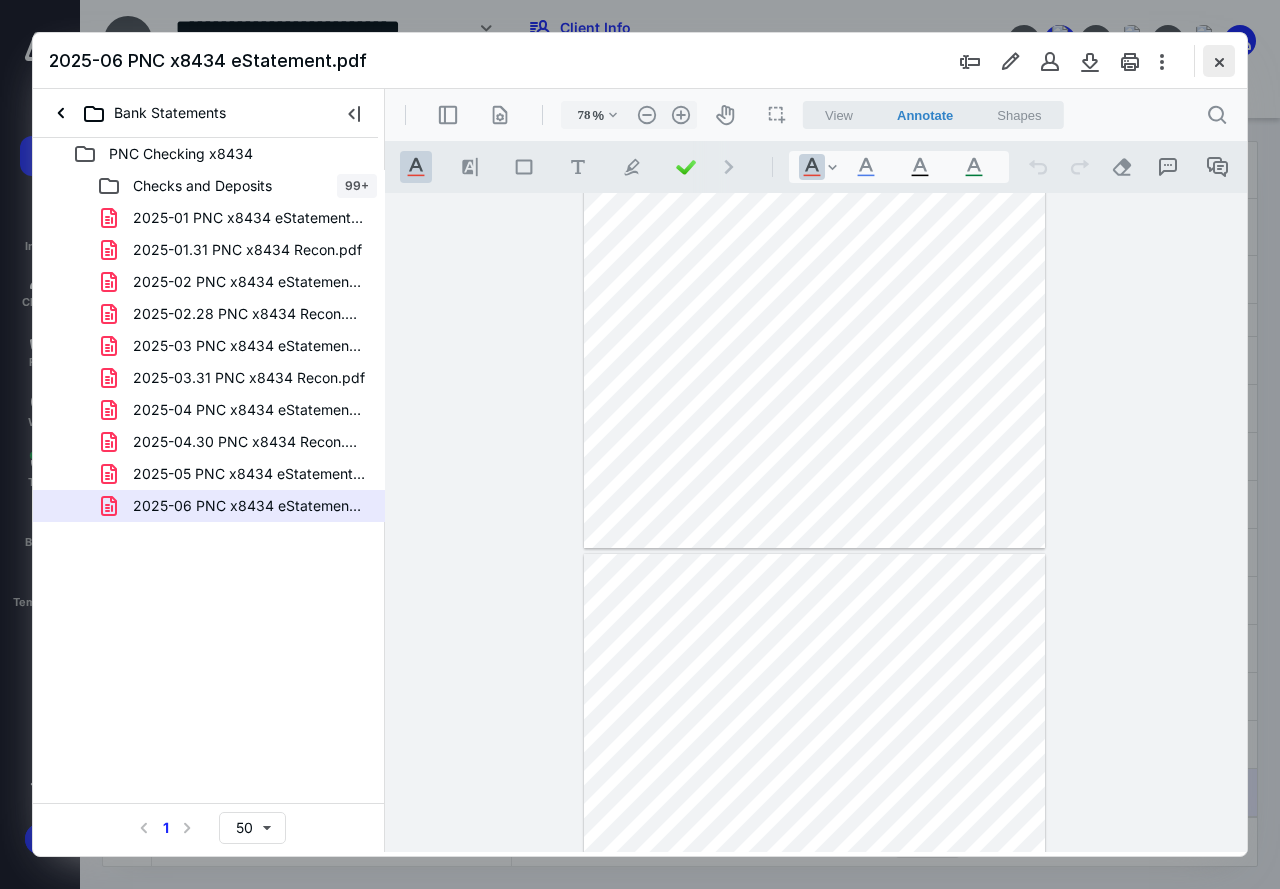 click at bounding box center [1219, 61] 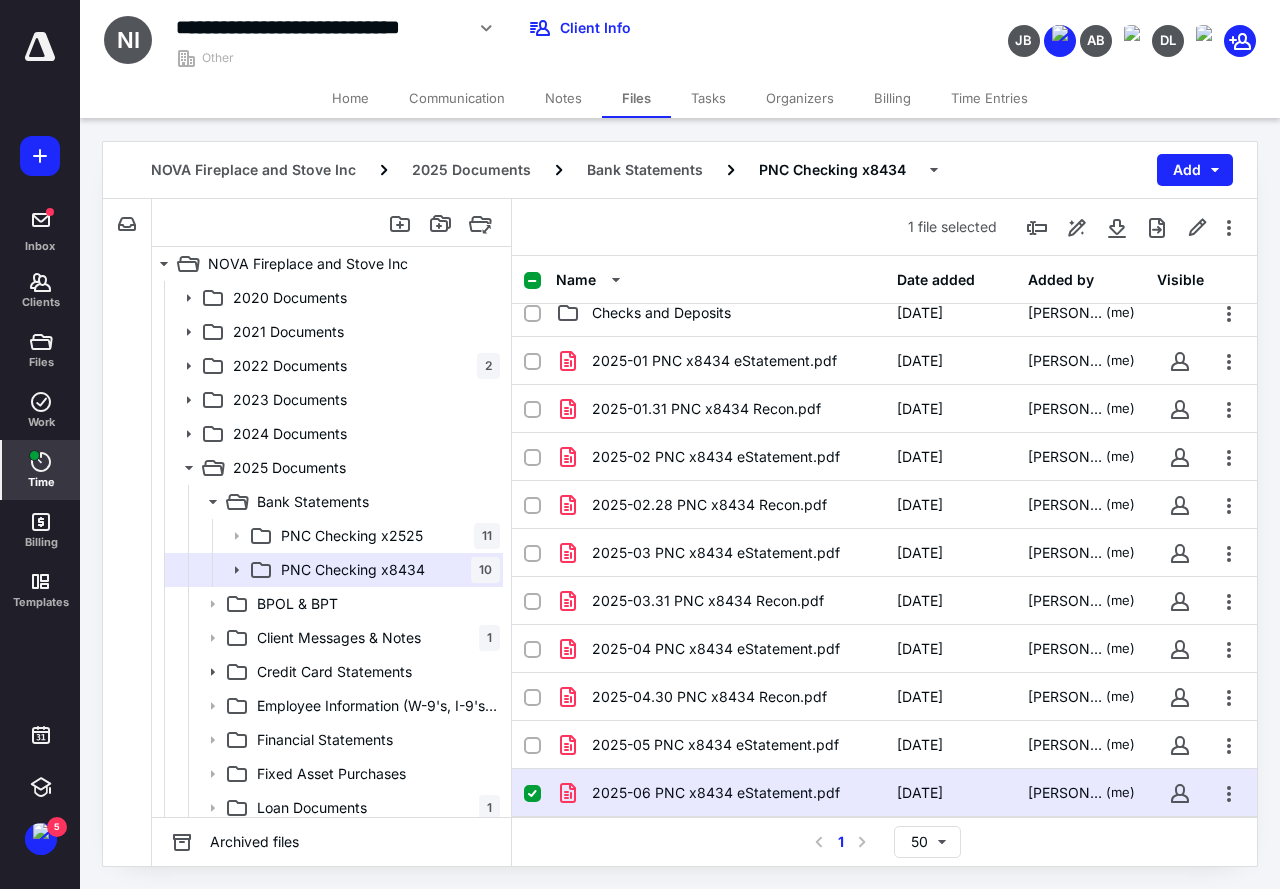 click 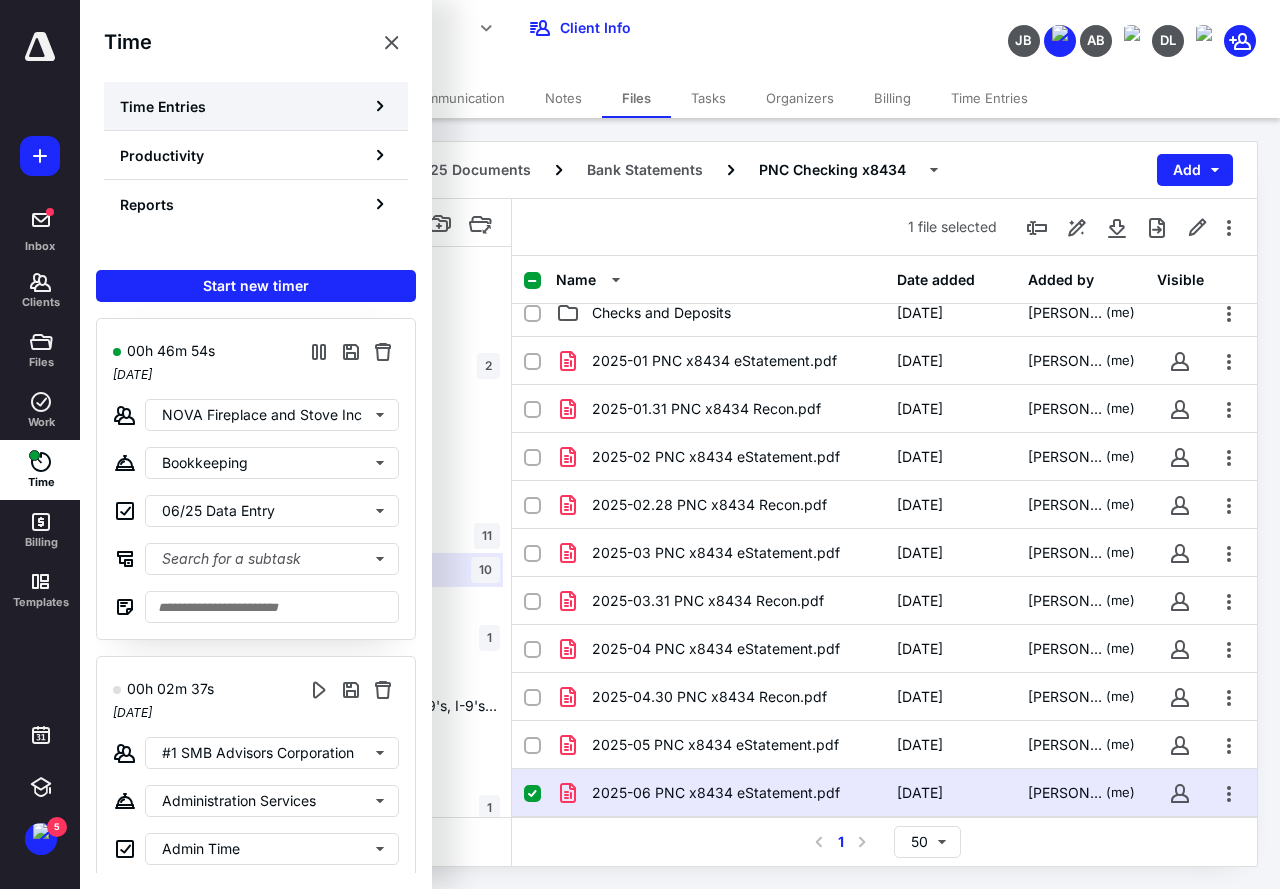 click on "Time Entries" at bounding box center (163, 106) 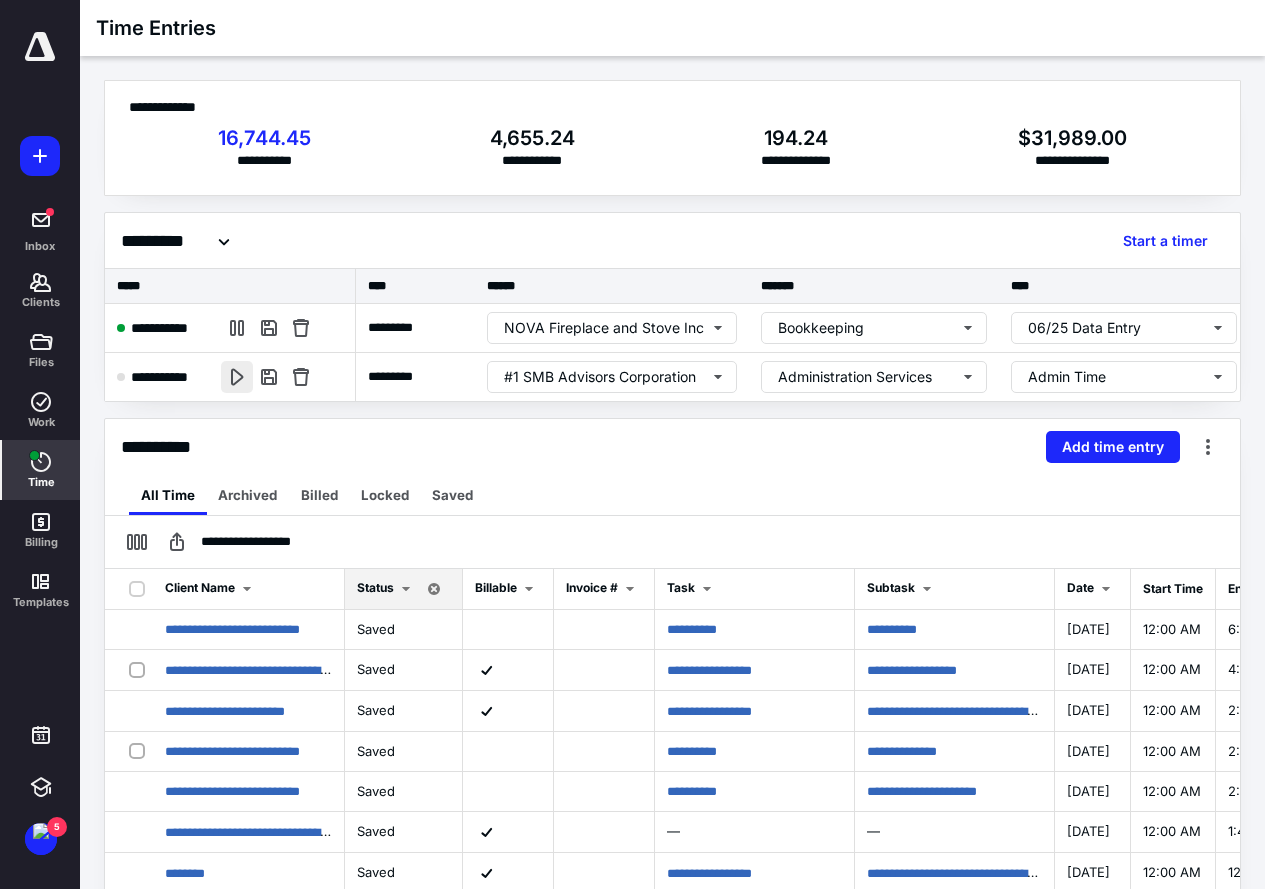 click at bounding box center [237, 377] 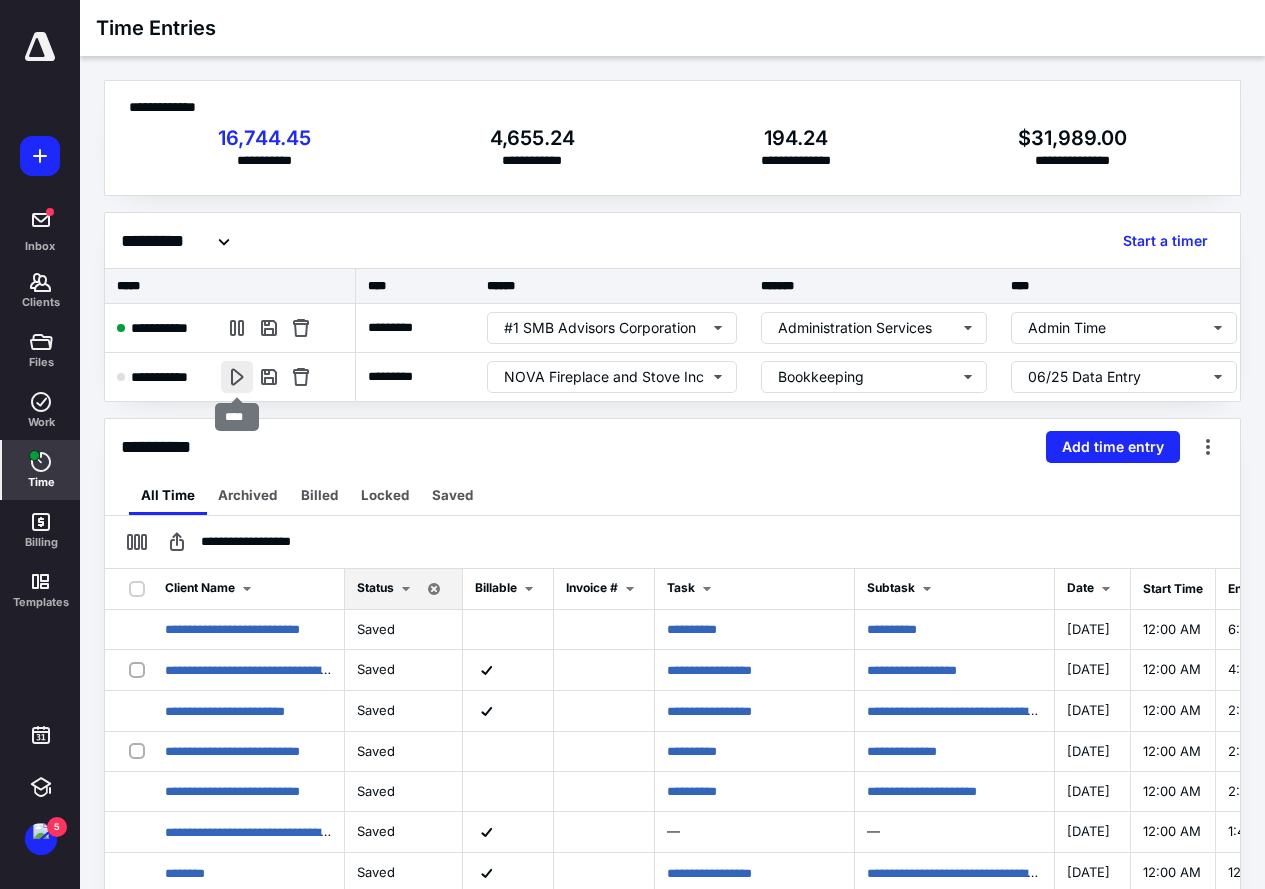 click at bounding box center [237, 377] 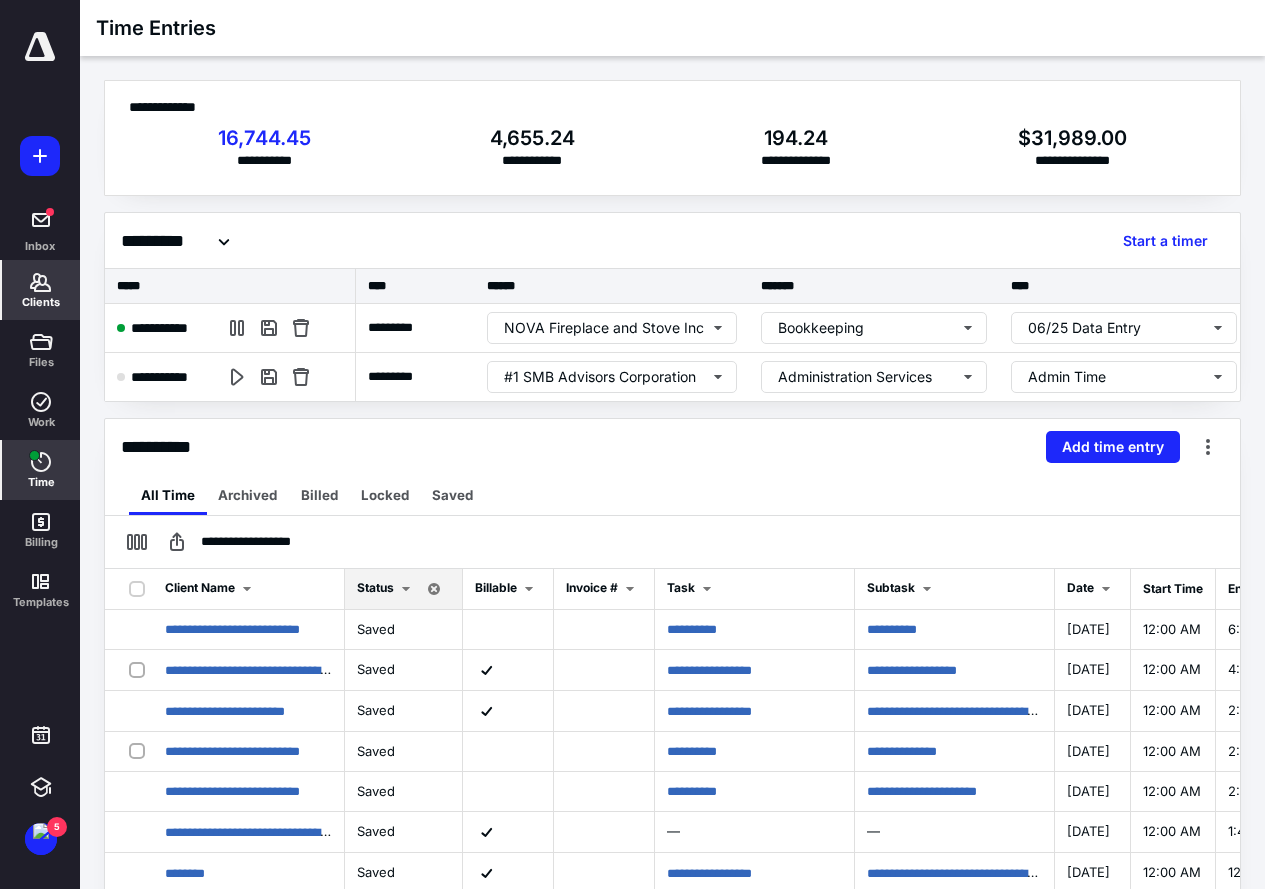 click 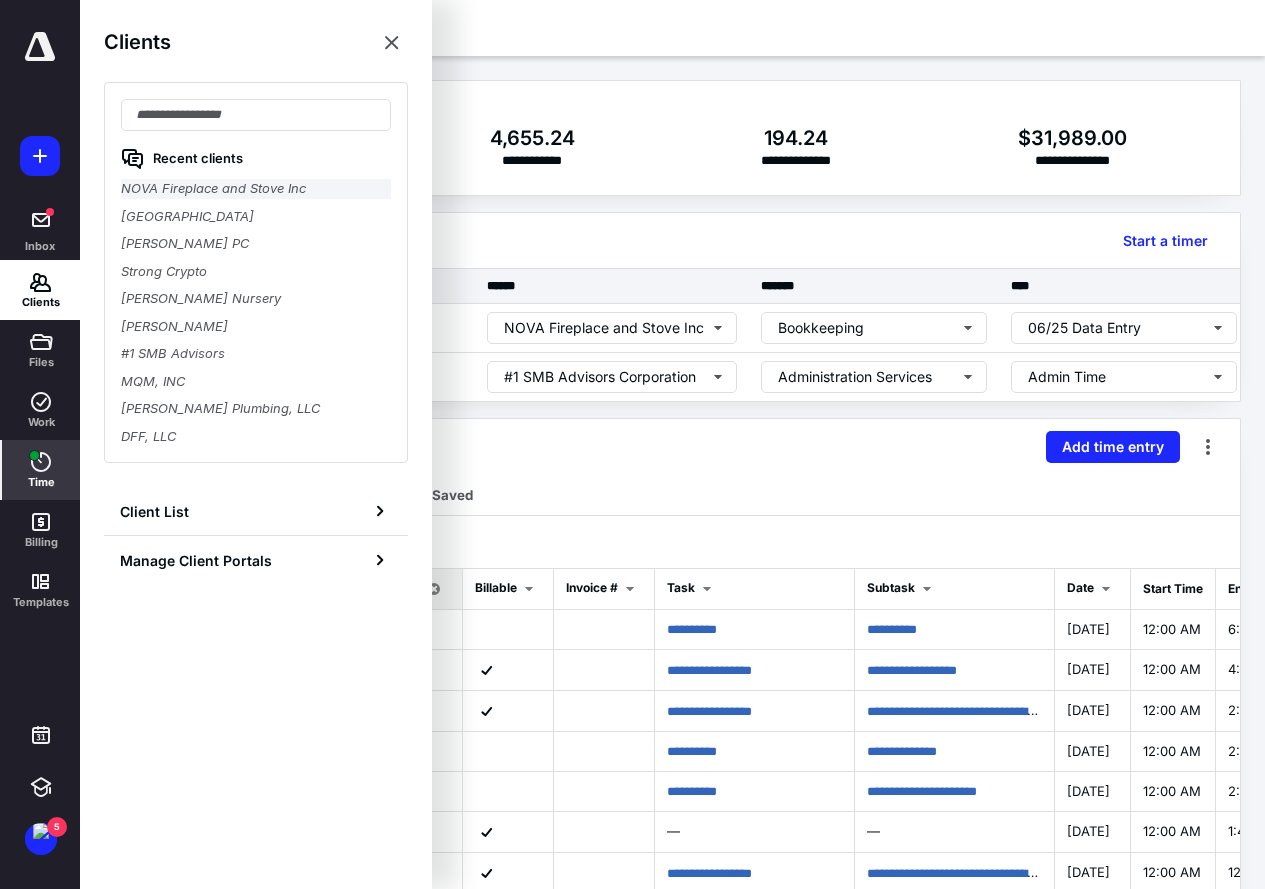 click on "NOVA Fireplace and Stove Inc" at bounding box center [256, 189] 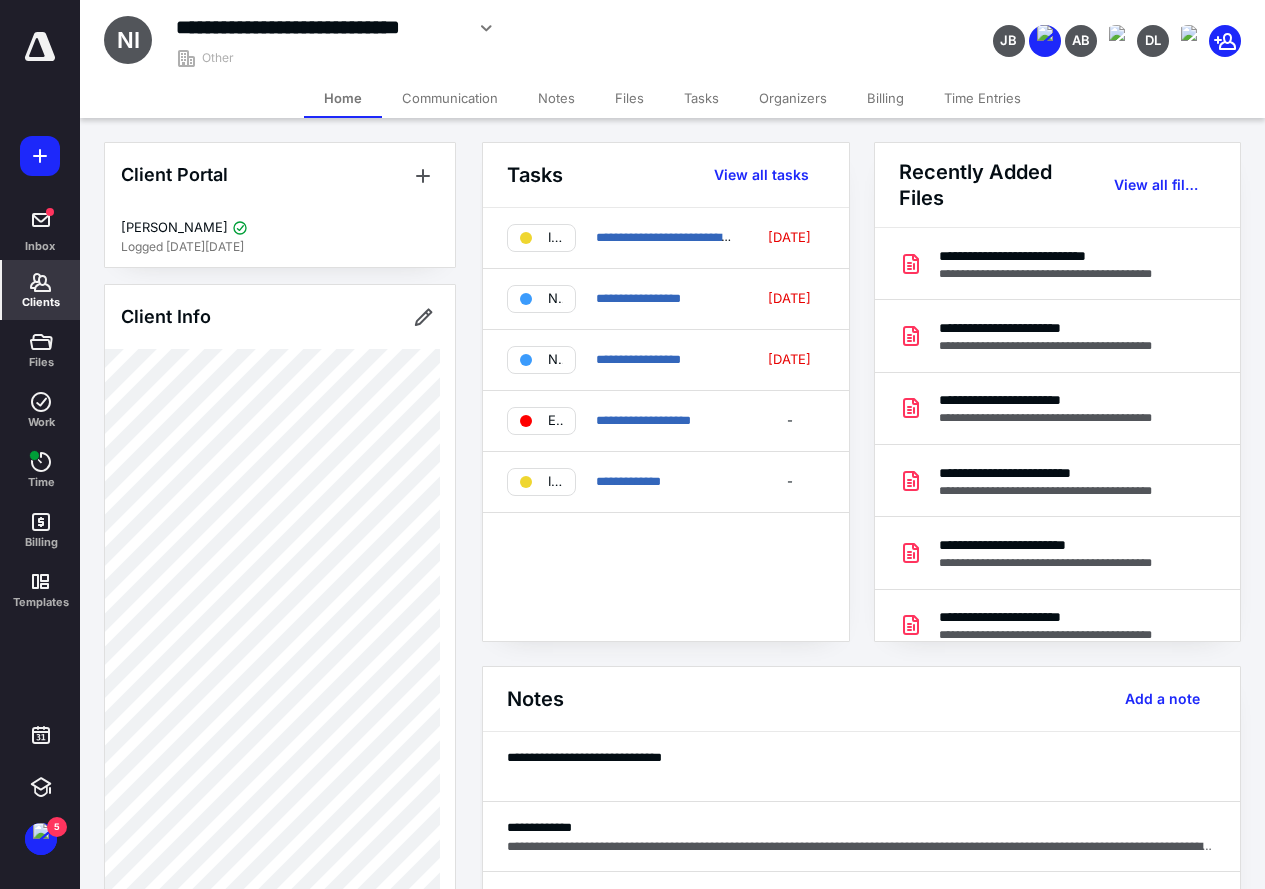 click on "Files" at bounding box center [629, 98] 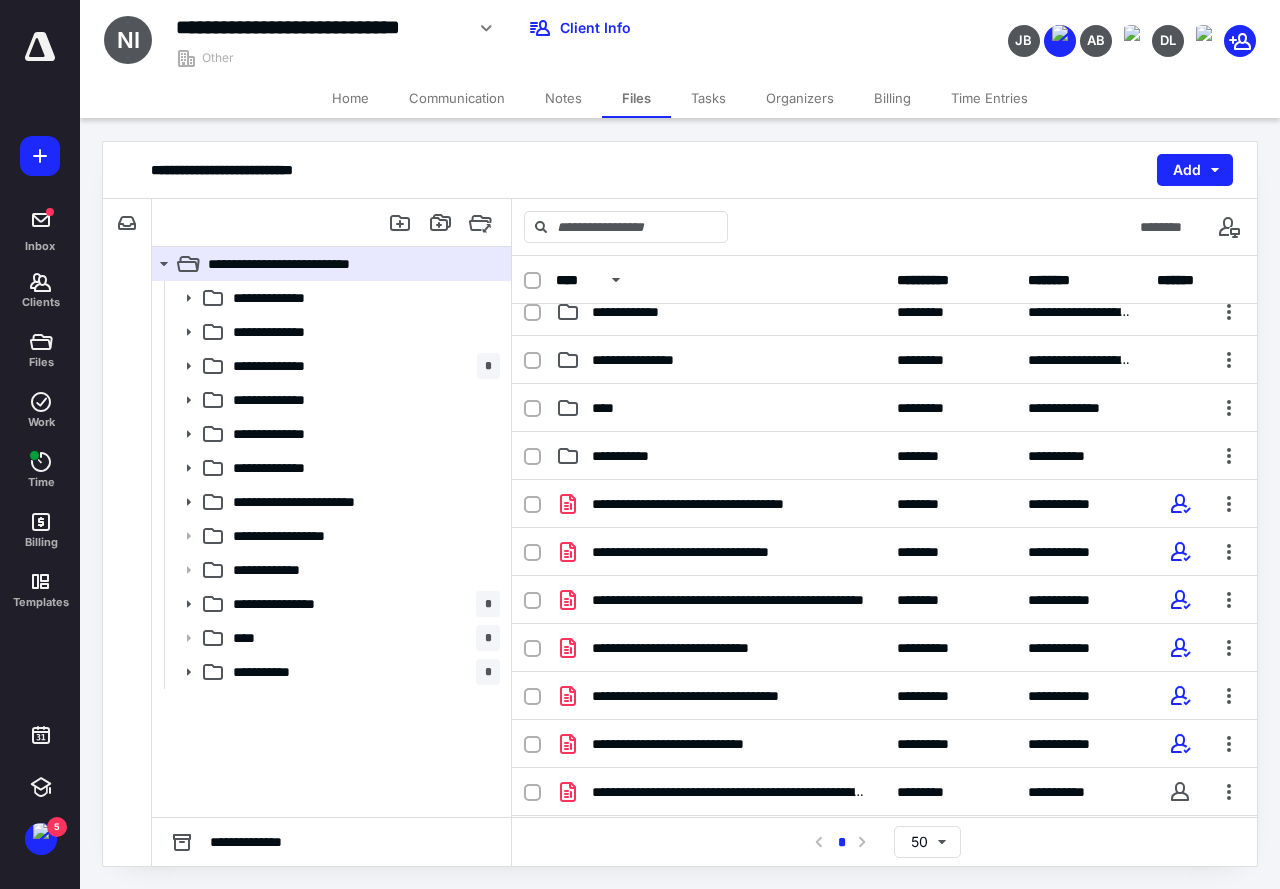 scroll, scrollTop: 591, scrollLeft: 0, axis: vertical 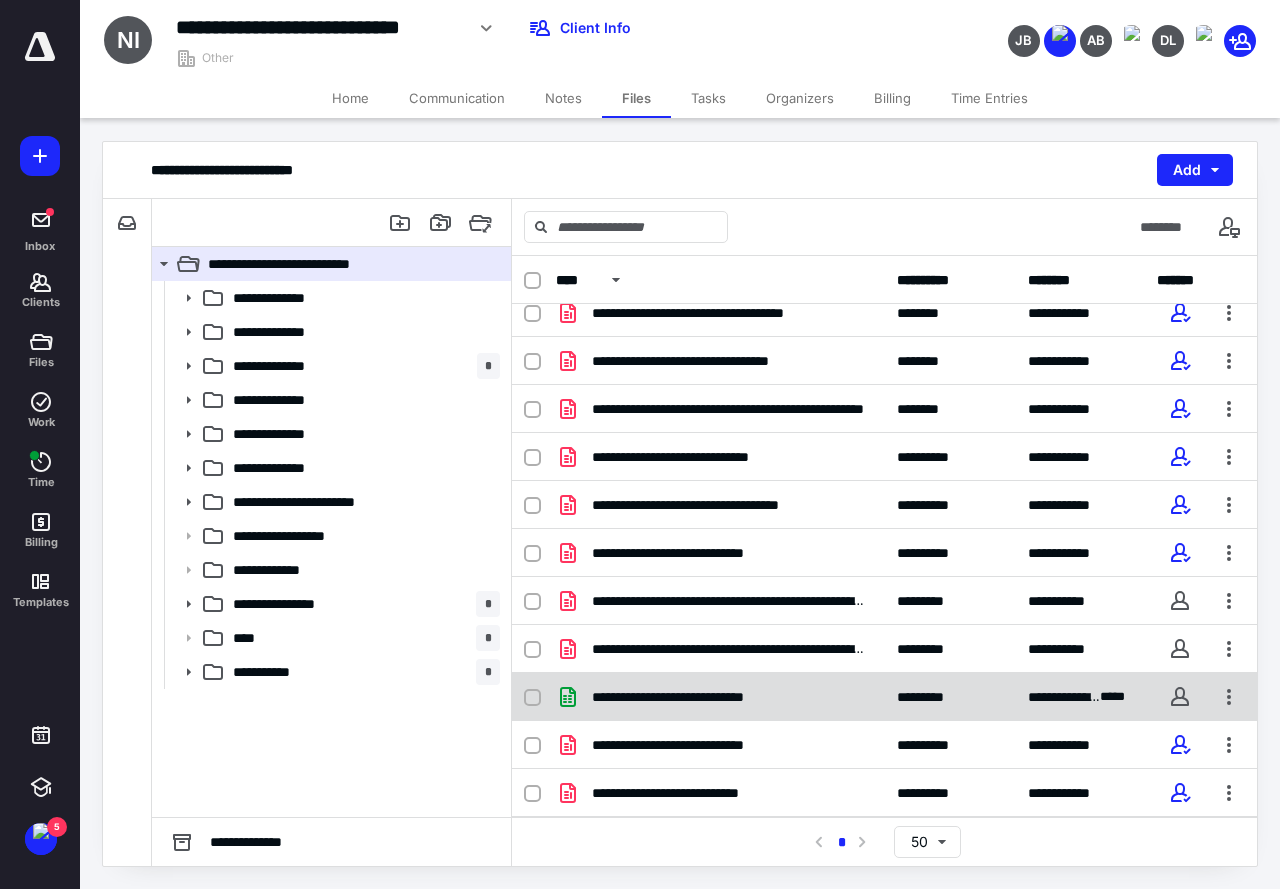 click on "**********" at bounding box center [884, 697] 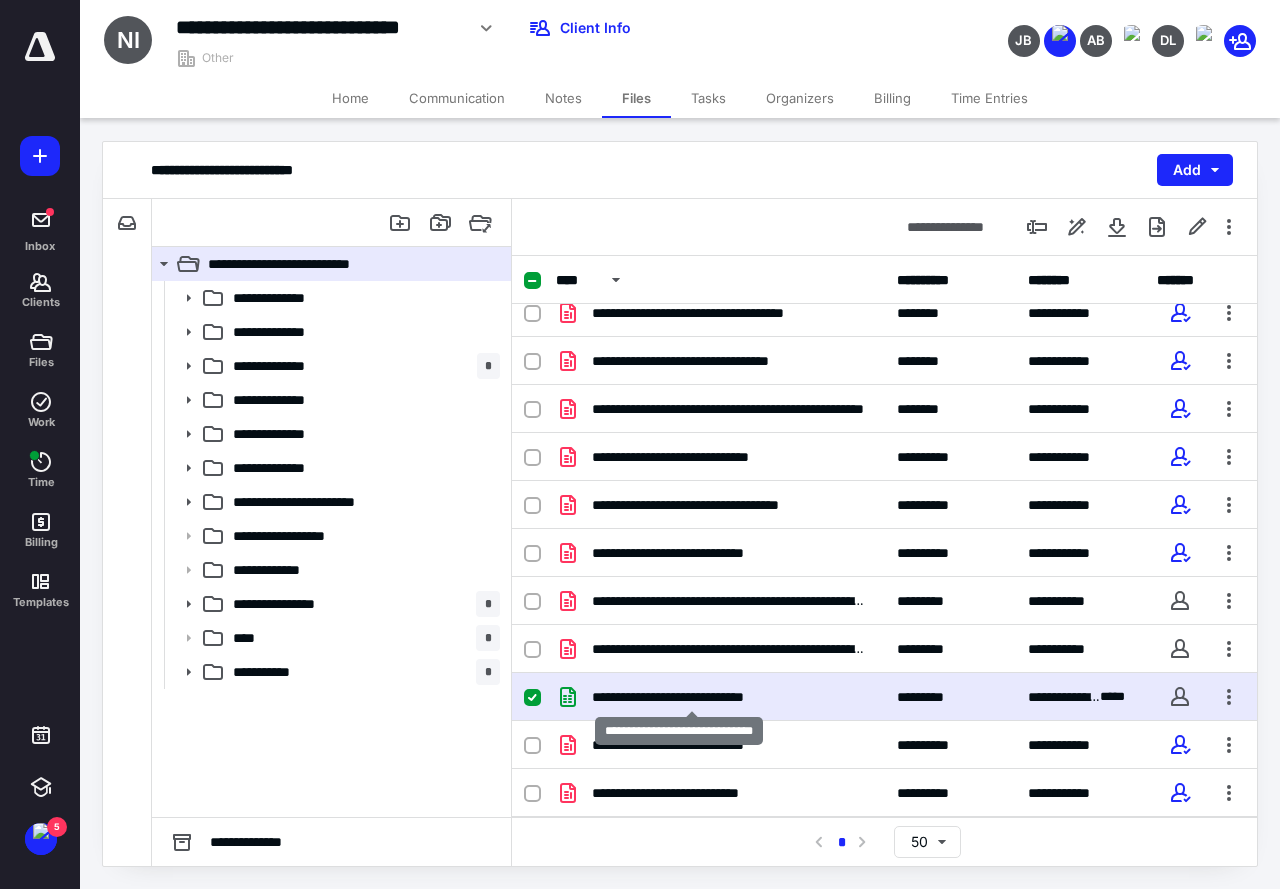 click on "**********" at bounding box center (691, 697) 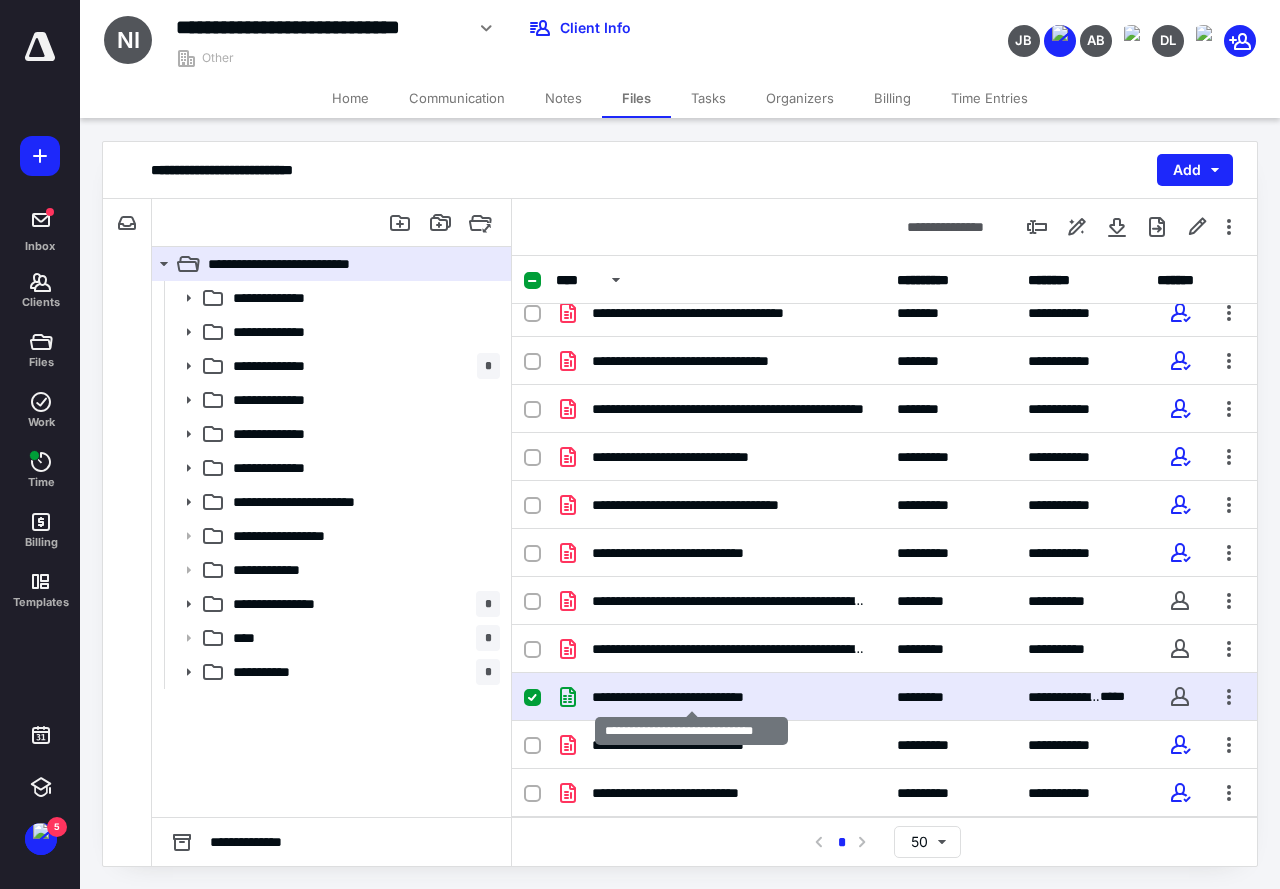 click on "**********" at bounding box center [691, 697] 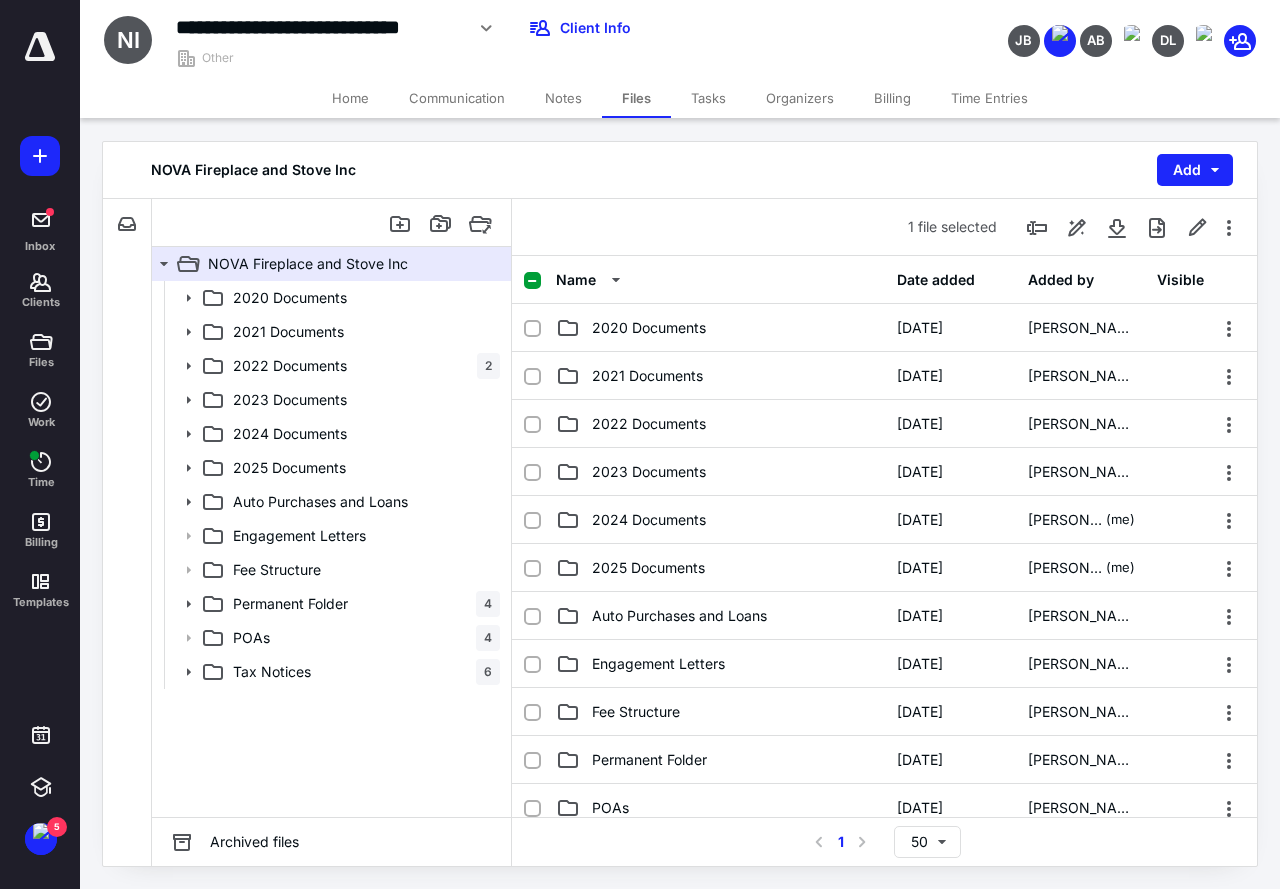 scroll, scrollTop: 591, scrollLeft: 0, axis: vertical 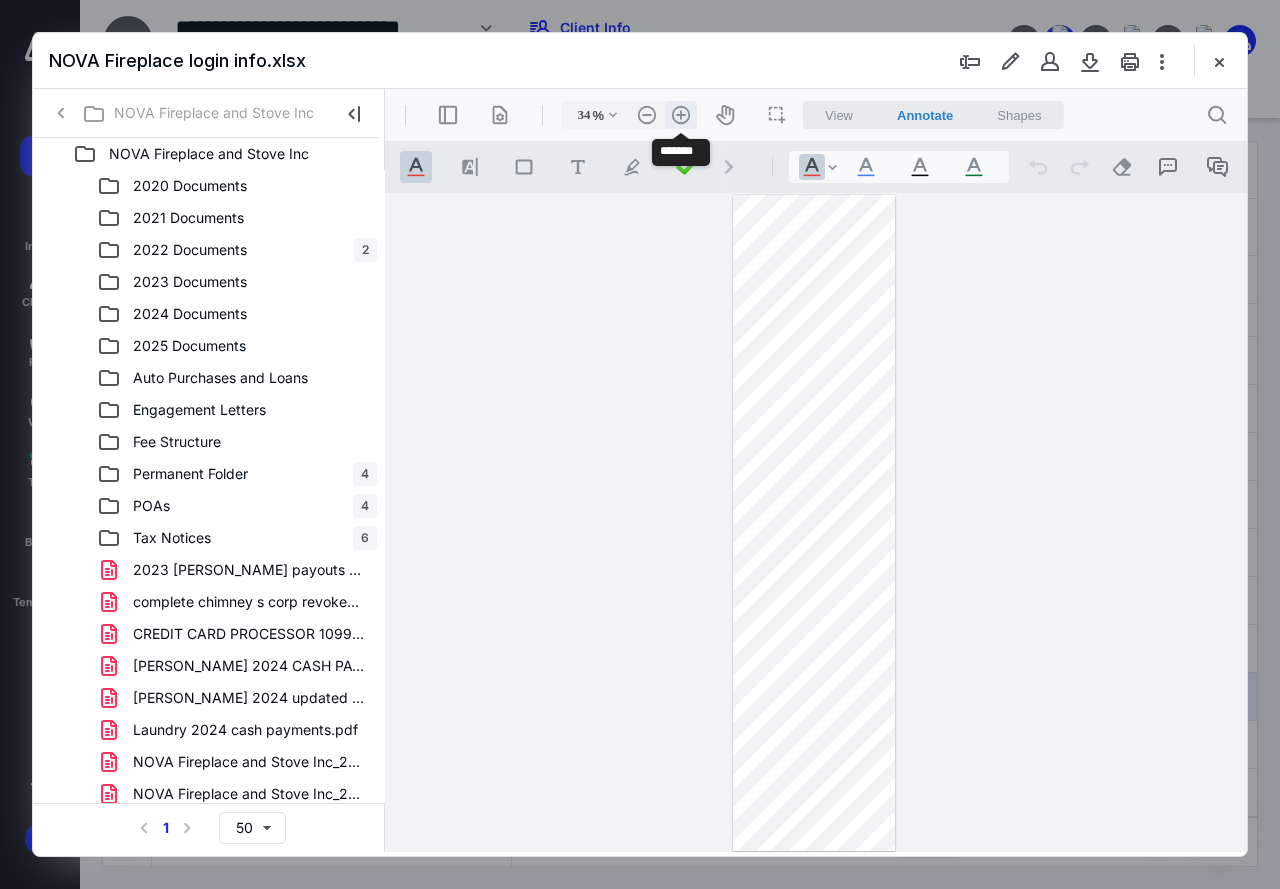 click on ".cls-1{fill:#abb0c4;} icon - header - zoom - in - line" at bounding box center (681, 115) 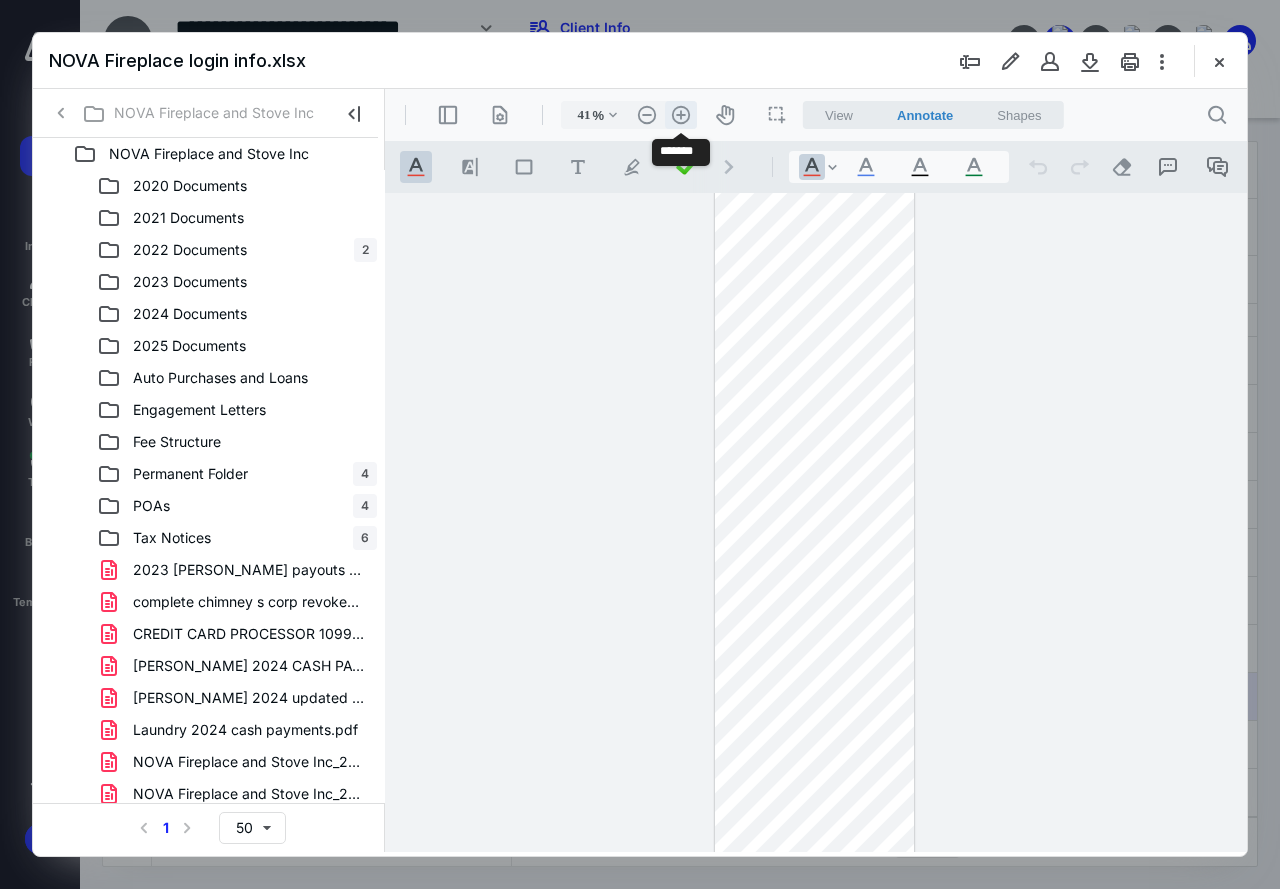 click on ".cls-1{fill:#abb0c4;} icon - header - zoom - in - line" at bounding box center [681, 115] 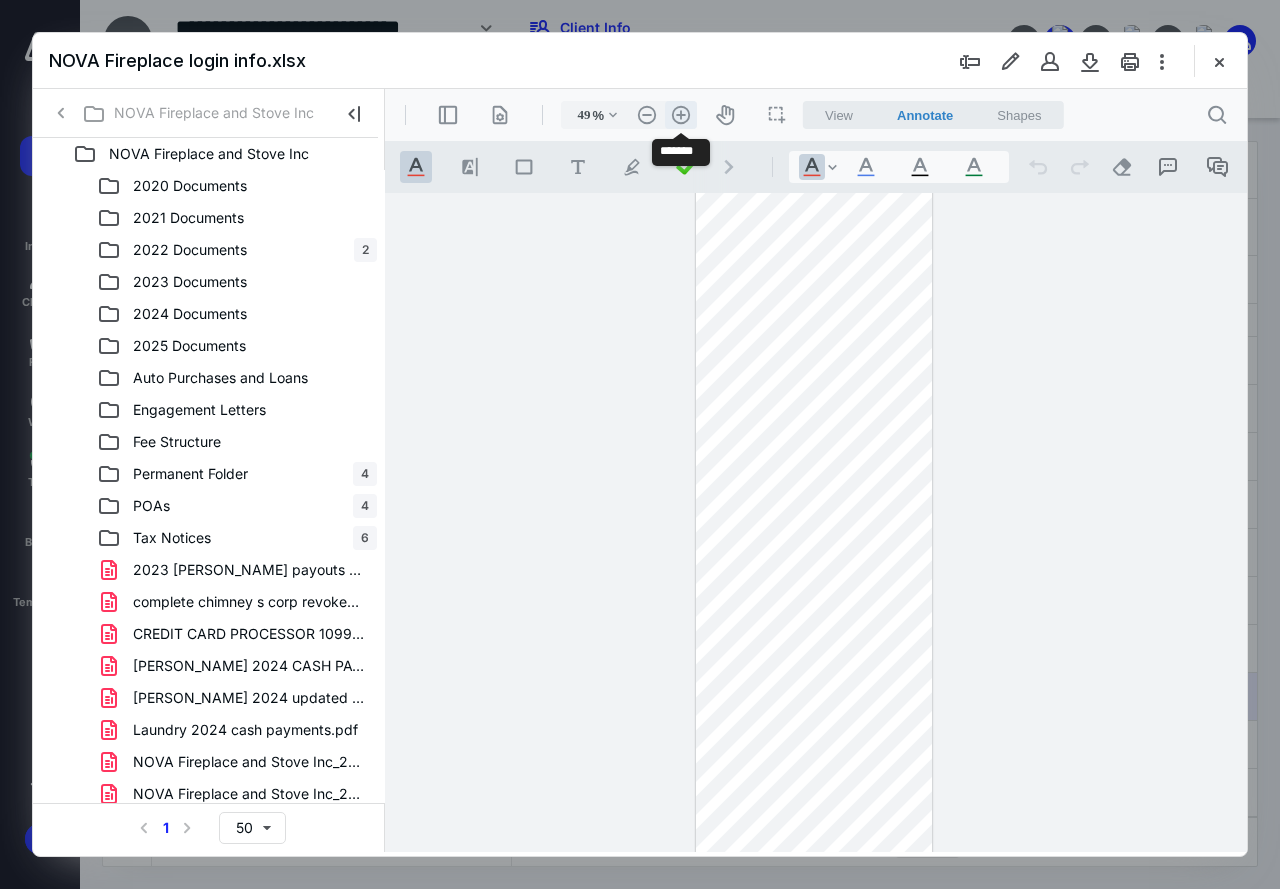 click on ".cls-1{fill:#abb0c4;} icon - header - zoom - in - line" at bounding box center [681, 115] 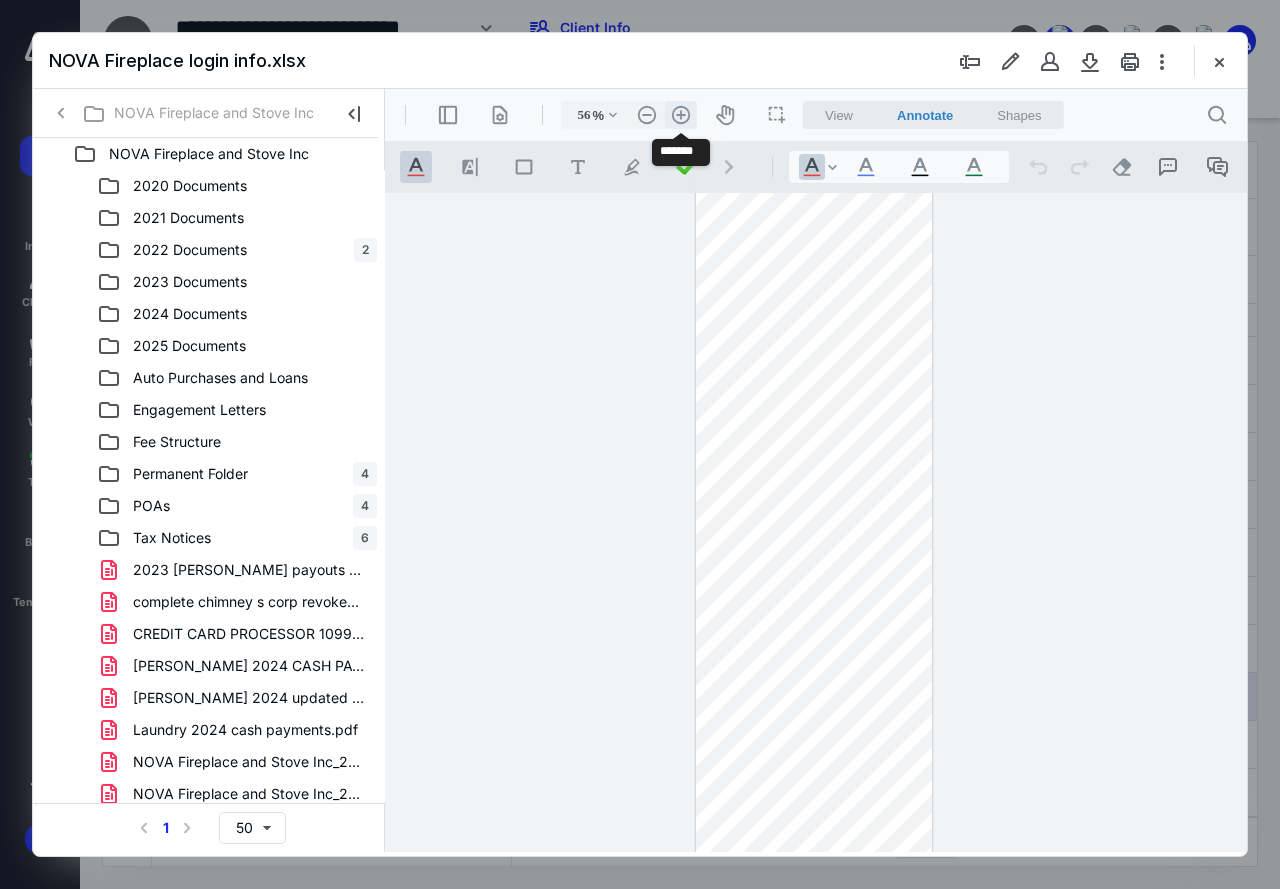click on ".cls-1{fill:#abb0c4;} icon - header - zoom - in - line" at bounding box center (681, 115) 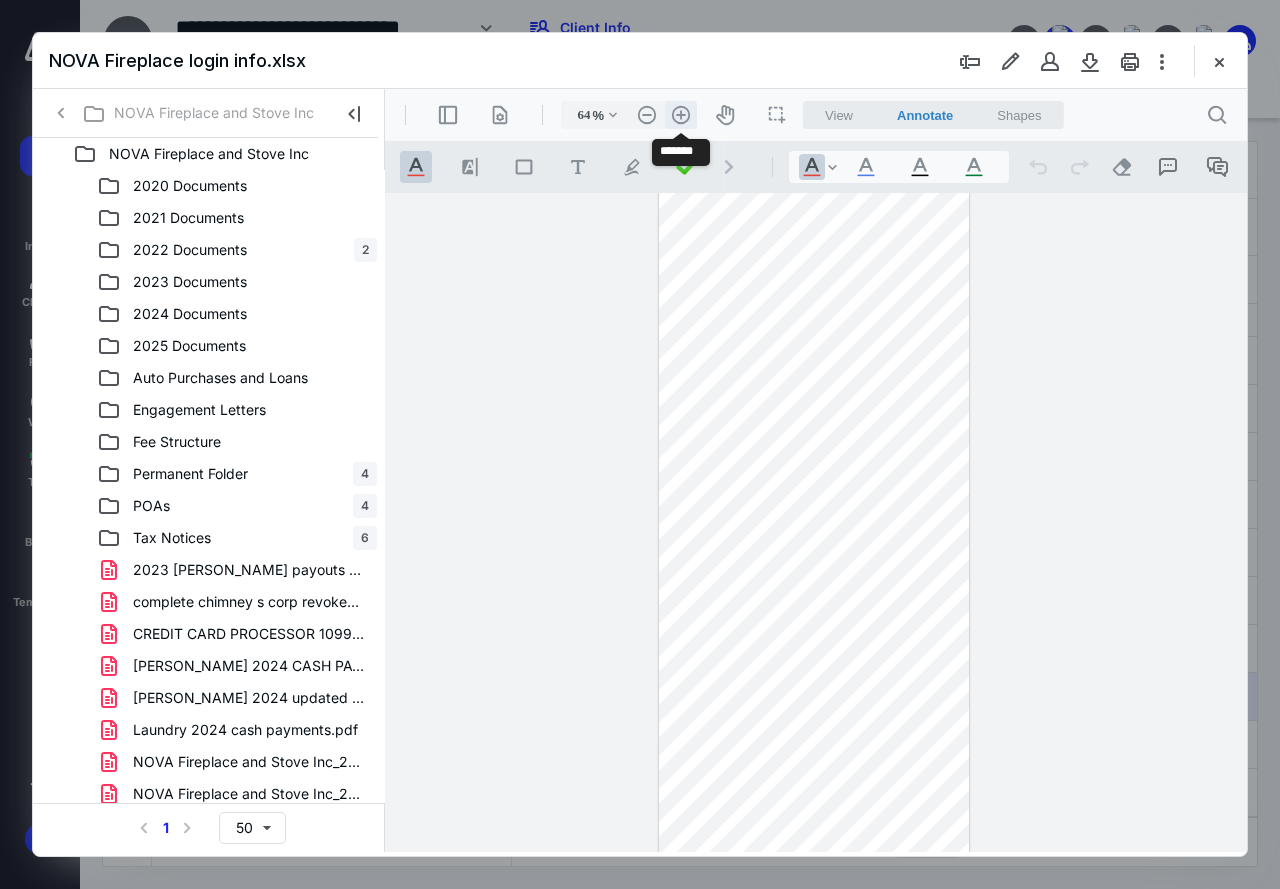 click on ".cls-1{fill:#abb0c4;} icon - header - zoom - in - line" at bounding box center [681, 115] 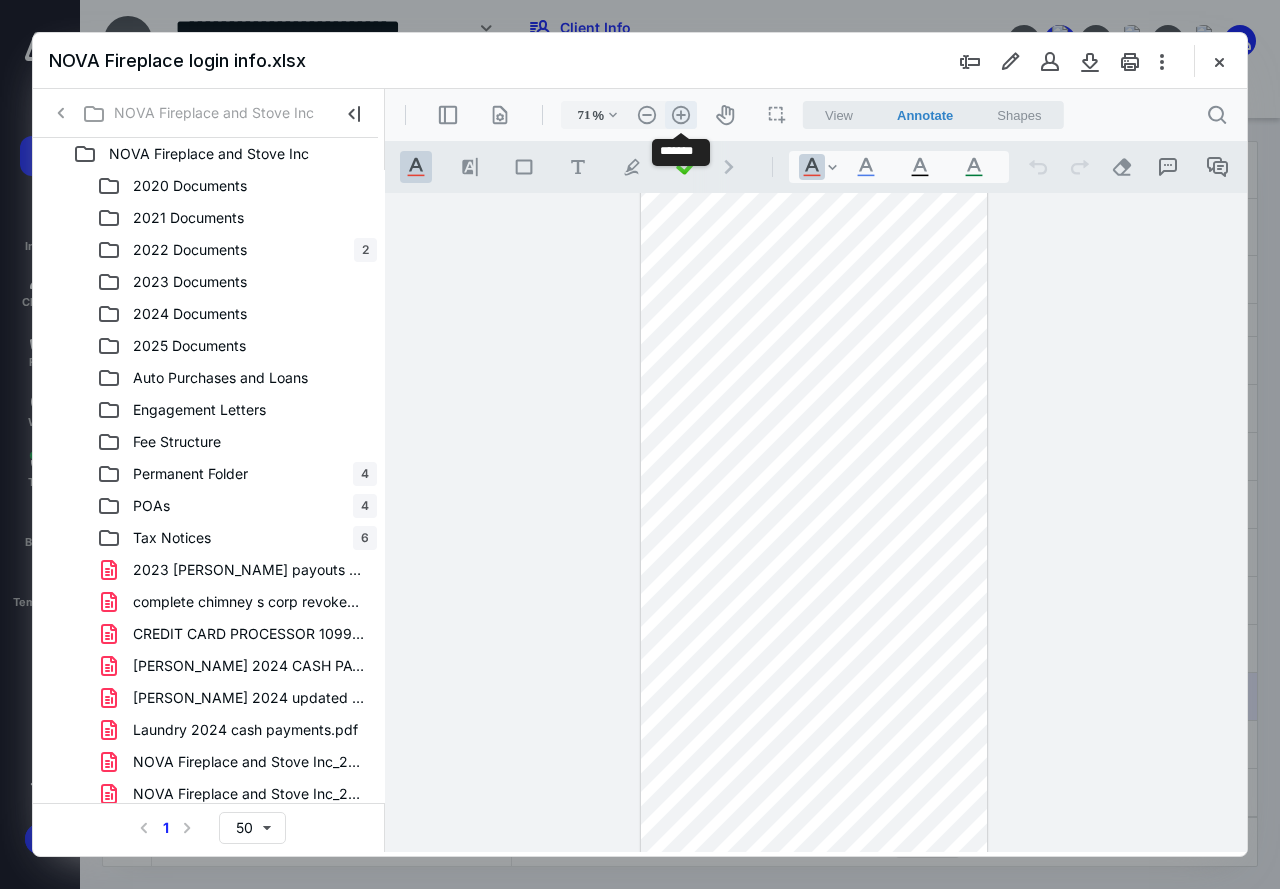 click on ".cls-1{fill:#abb0c4;} icon - header - zoom - in - line" at bounding box center (681, 115) 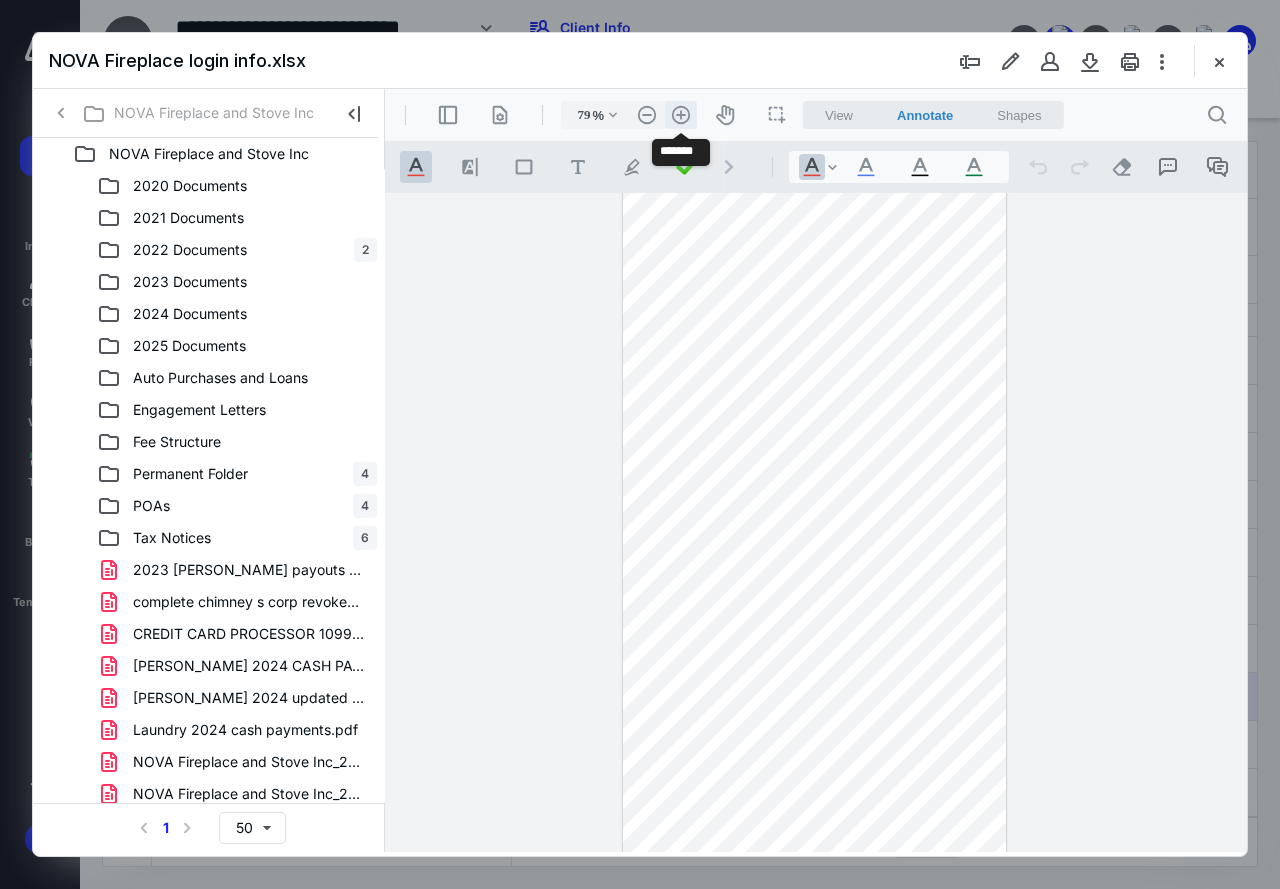 click on ".cls-1{fill:#abb0c4;} icon - header - zoom - in - line" at bounding box center [681, 115] 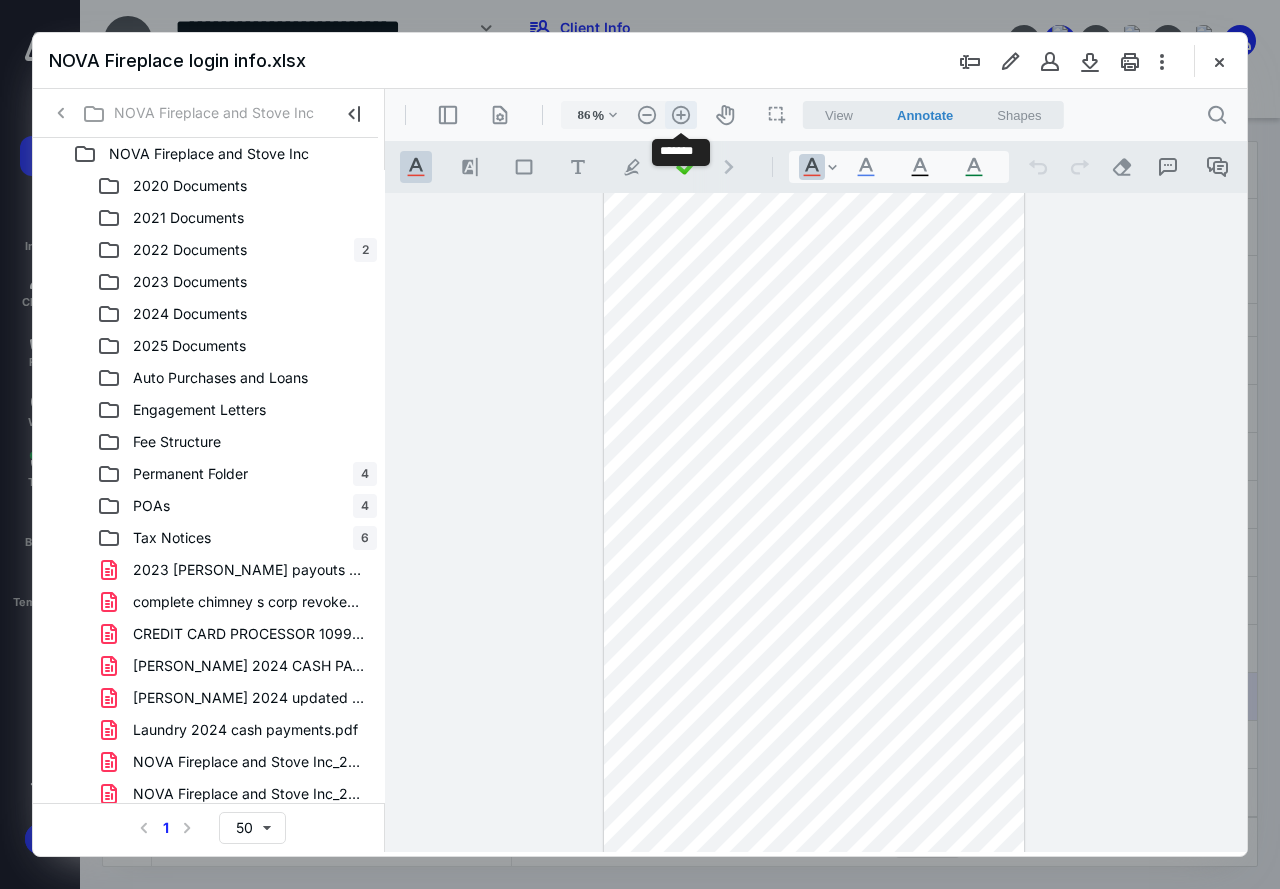 click on ".cls-1{fill:#abb0c4;} icon - header - zoom - in - line" at bounding box center [681, 115] 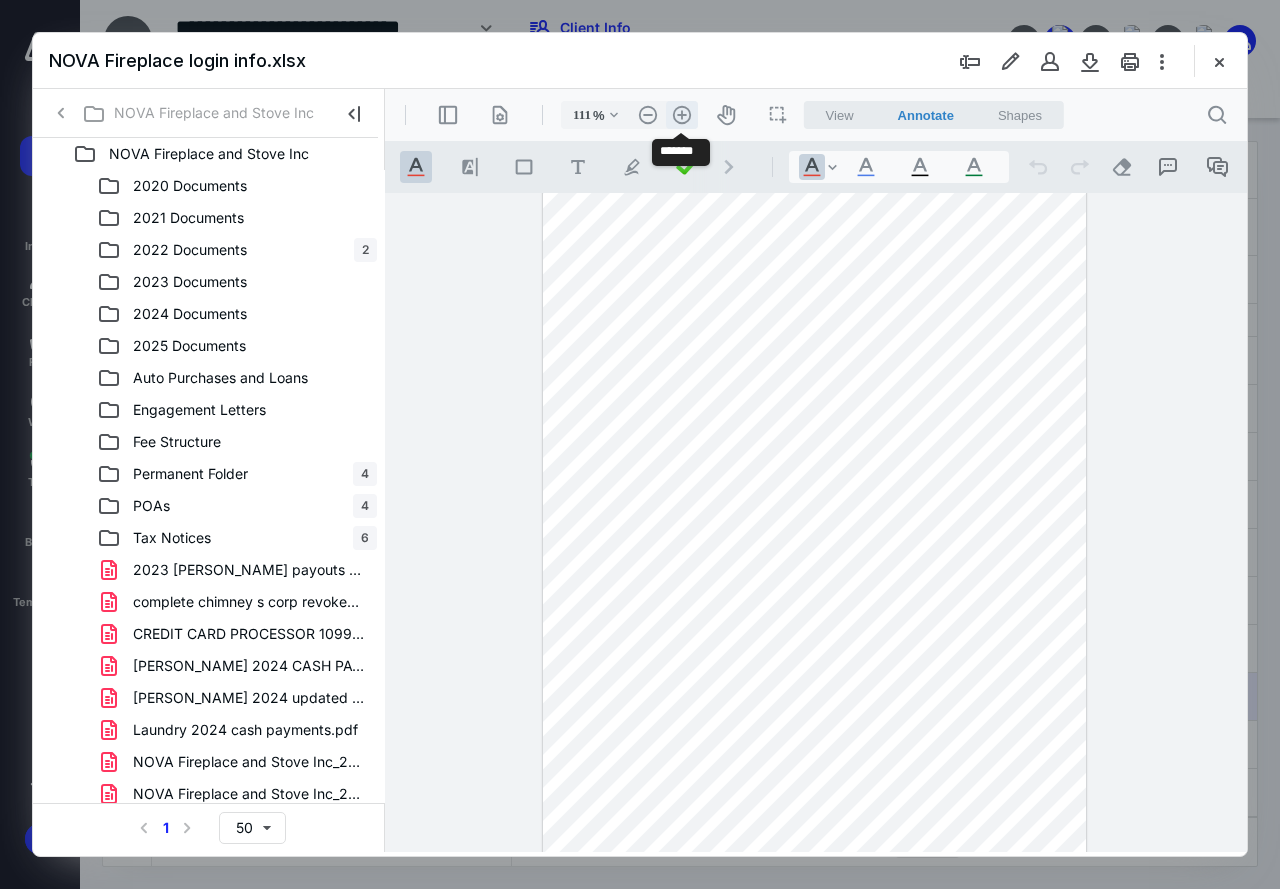 click on ".cls-1{fill:#abb0c4;} icon - header - zoom - in - line" at bounding box center [682, 115] 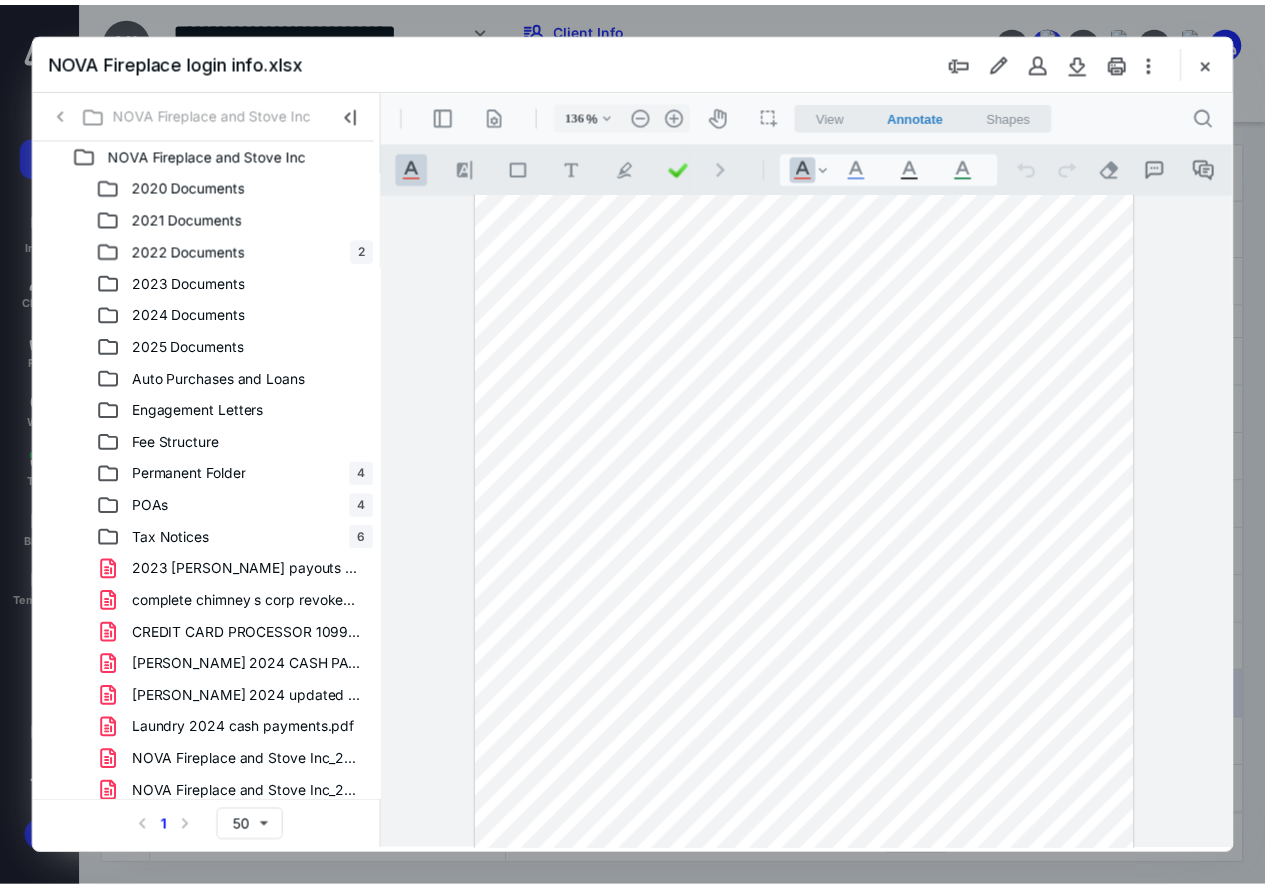 scroll, scrollTop: 0, scrollLeft: 0, axis: both 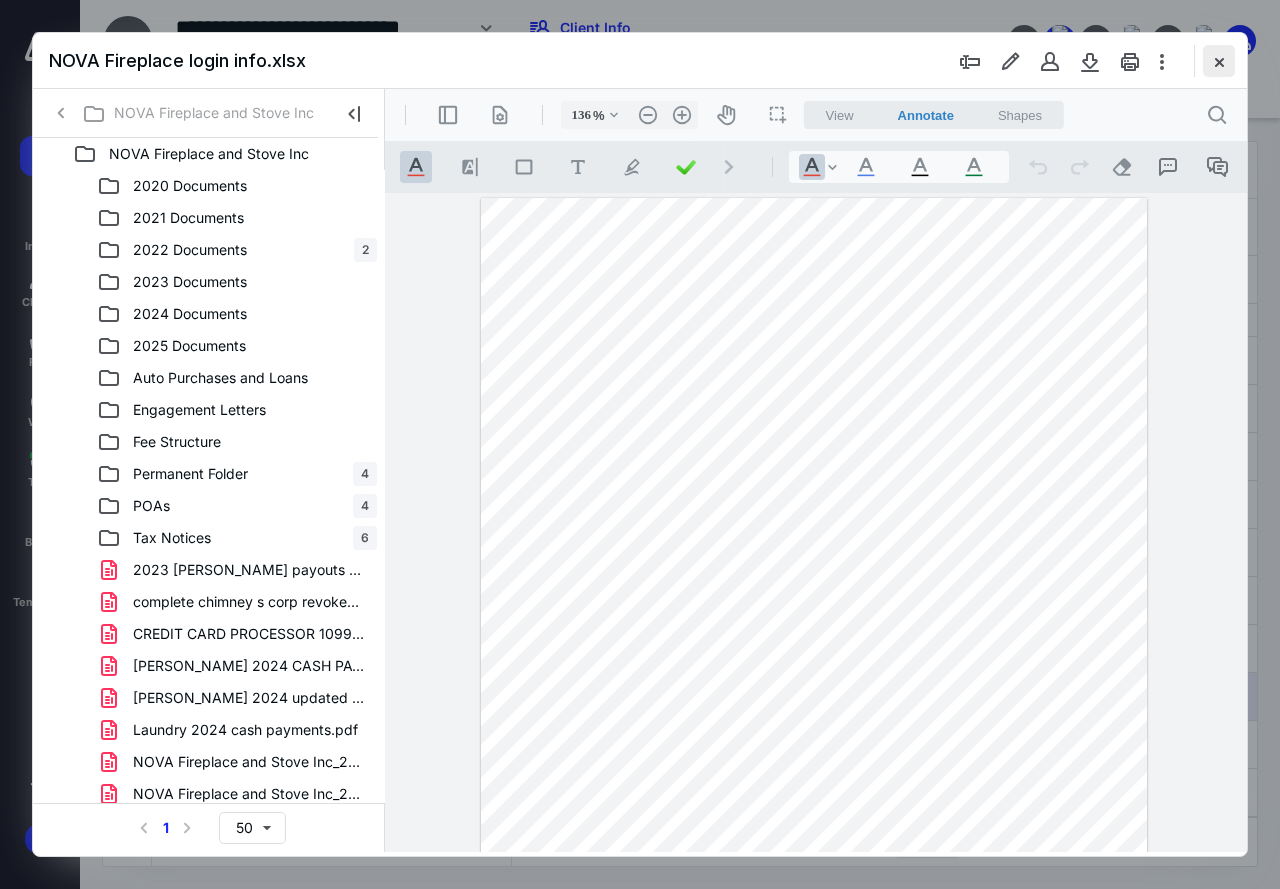 click at bounding box center [1219, 61] 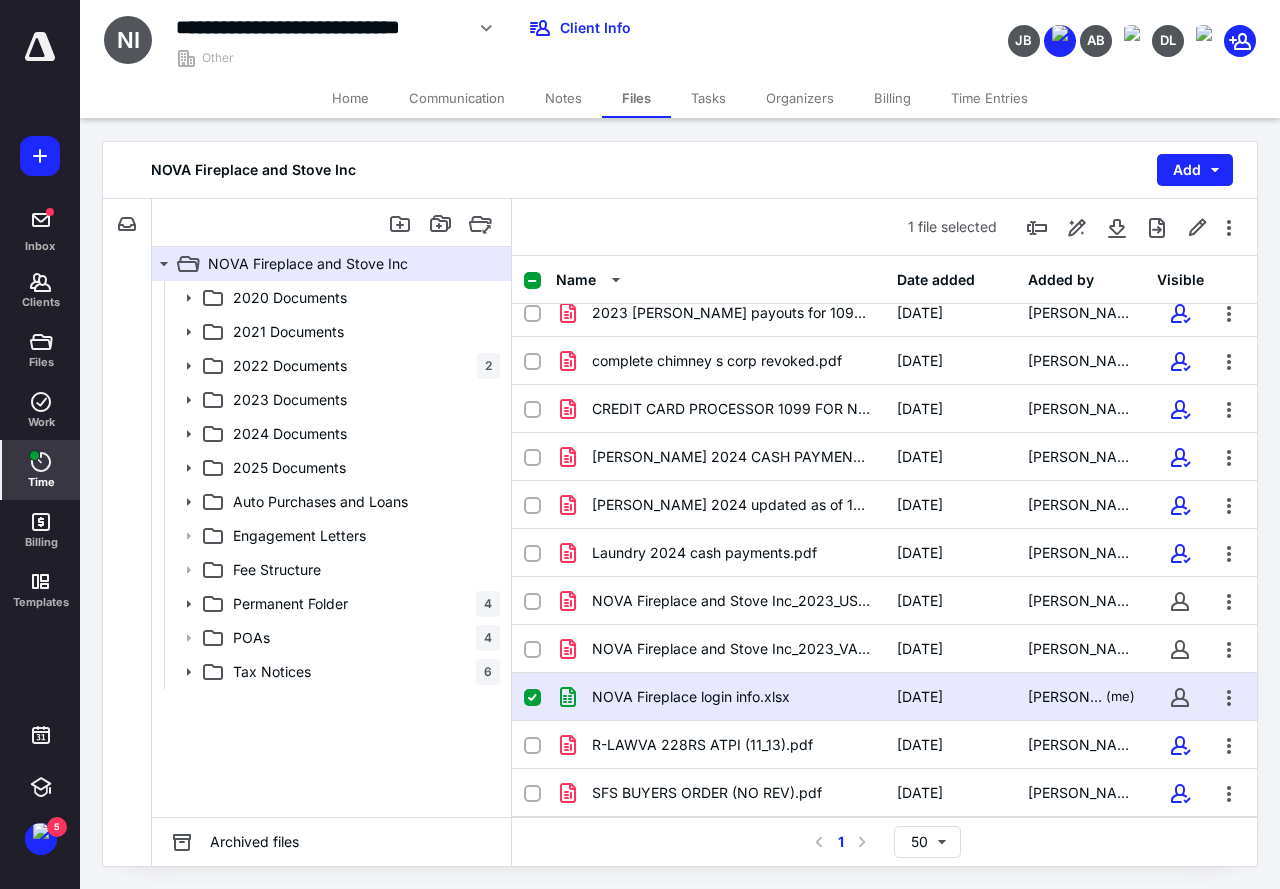 click 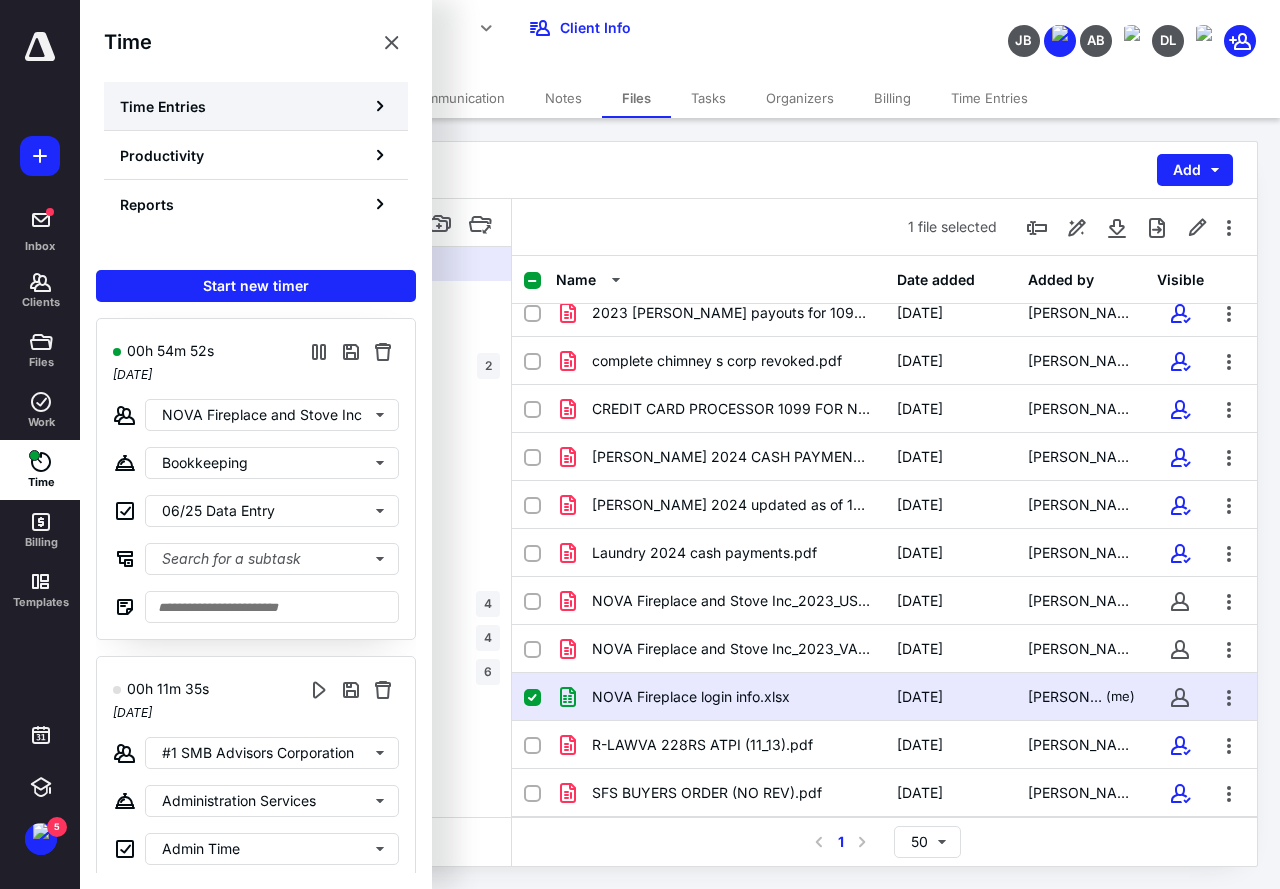 click on "Time Entries" at bounding box center [256, 106] 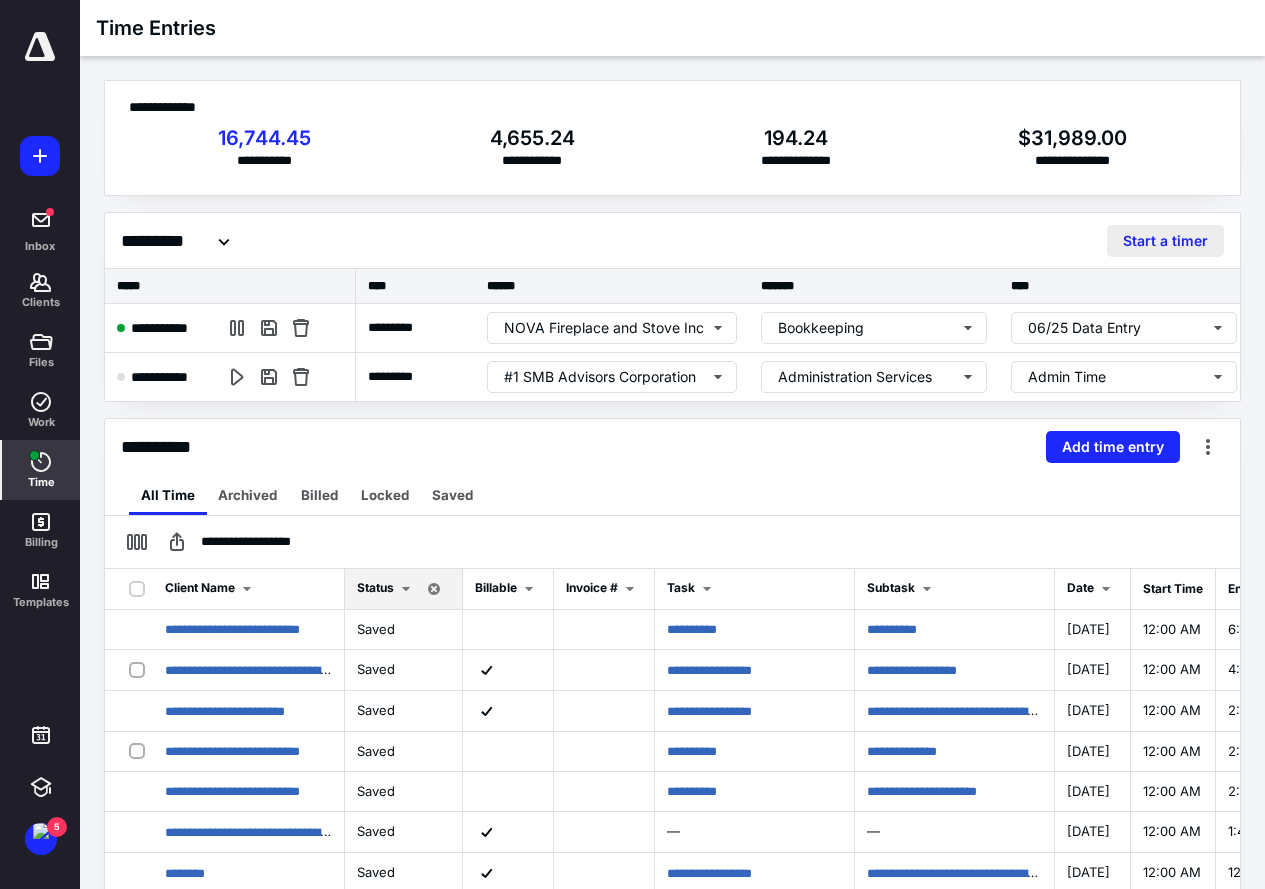 click on "Start a timer" at bounding box center [1165, 241] 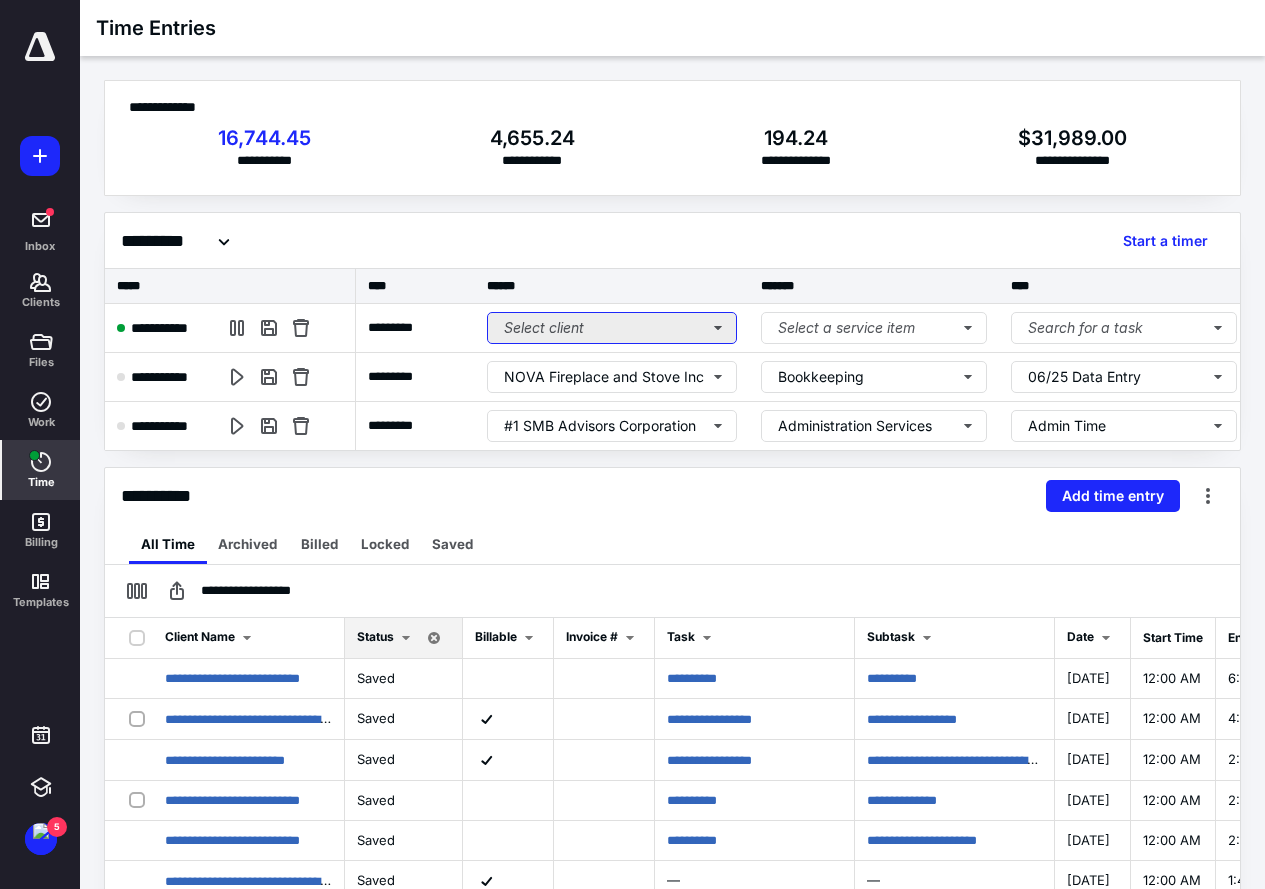 click on "Select client" at bounding box center (612, 328) 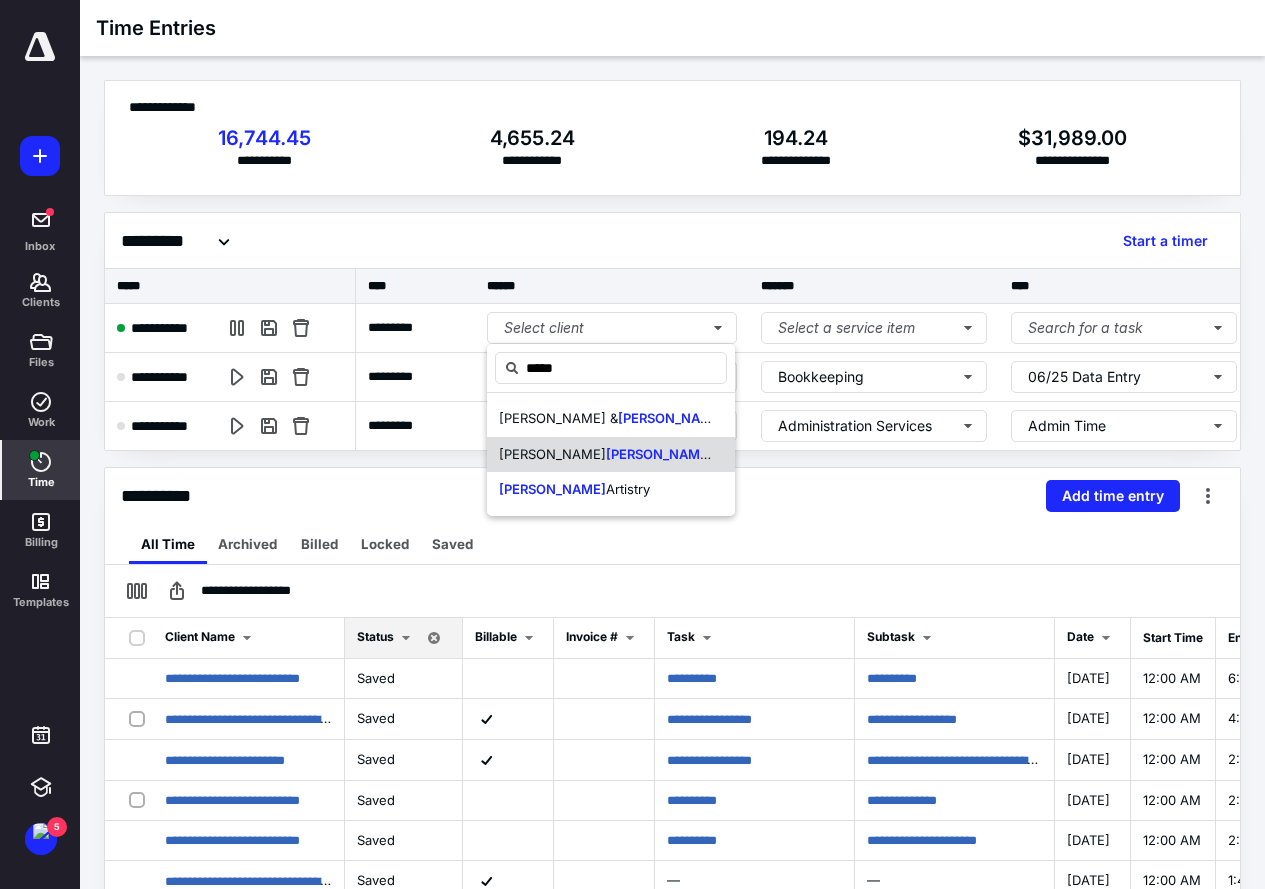 click on "[PERSON_NAME]" at bounding box center [659, 454] 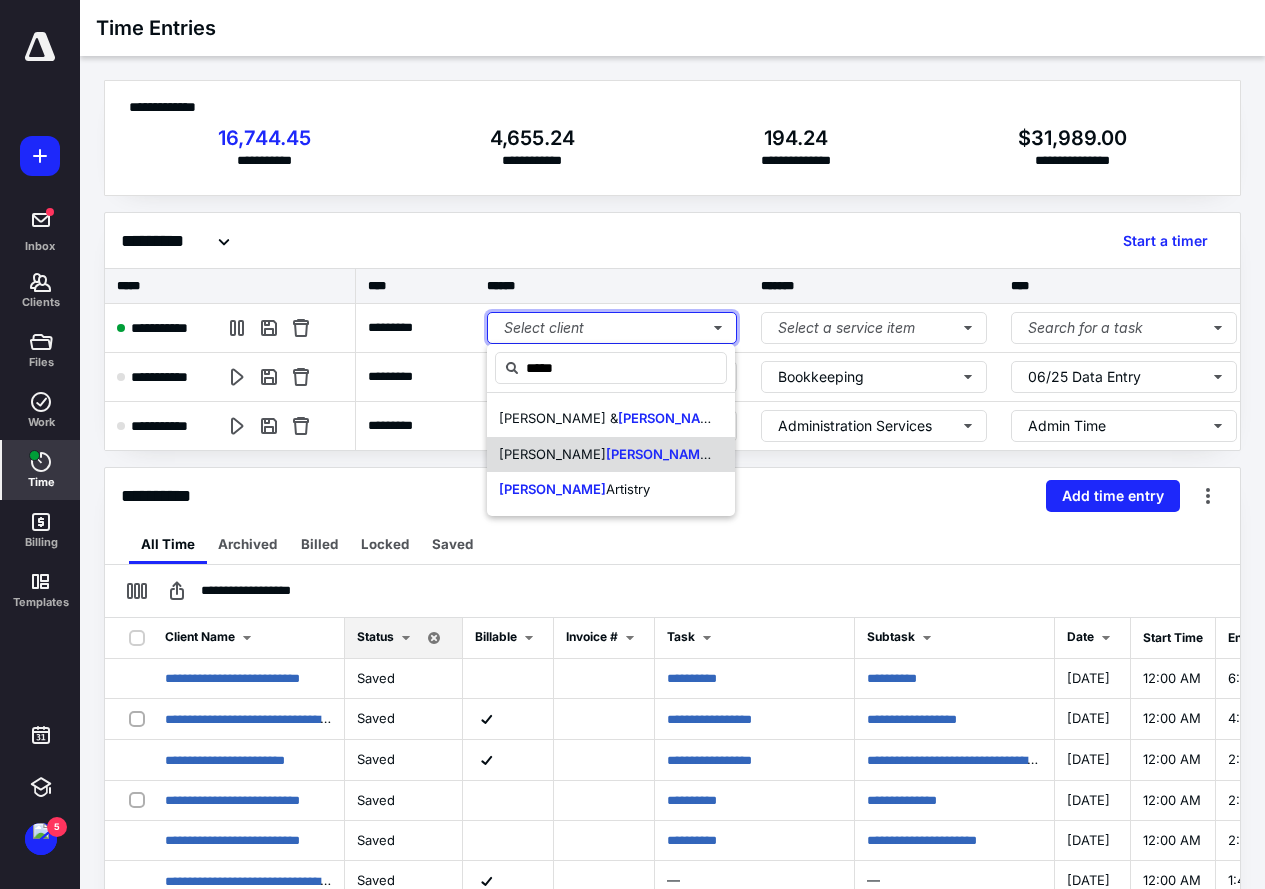 type 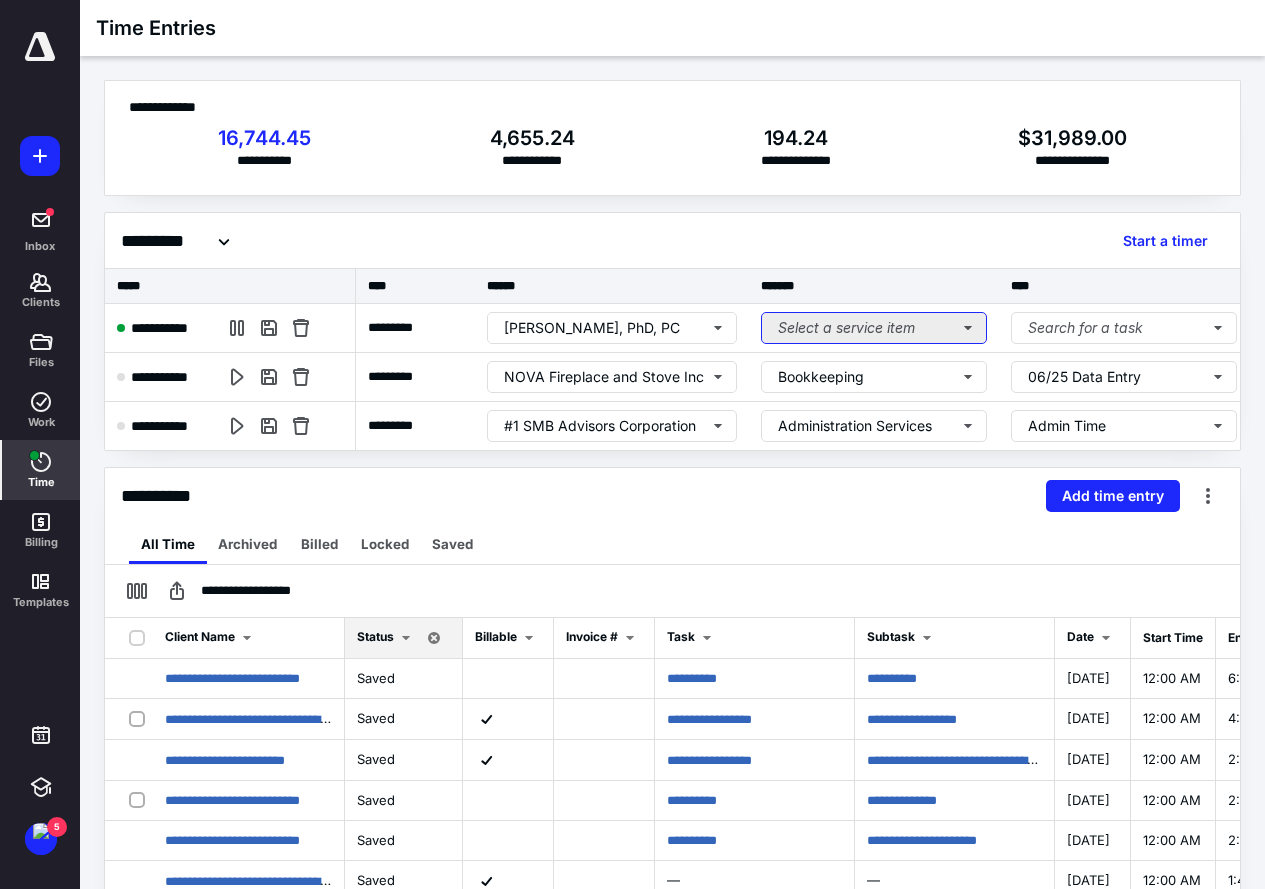 click on "Select a service item" at bounding box center (874, 328) 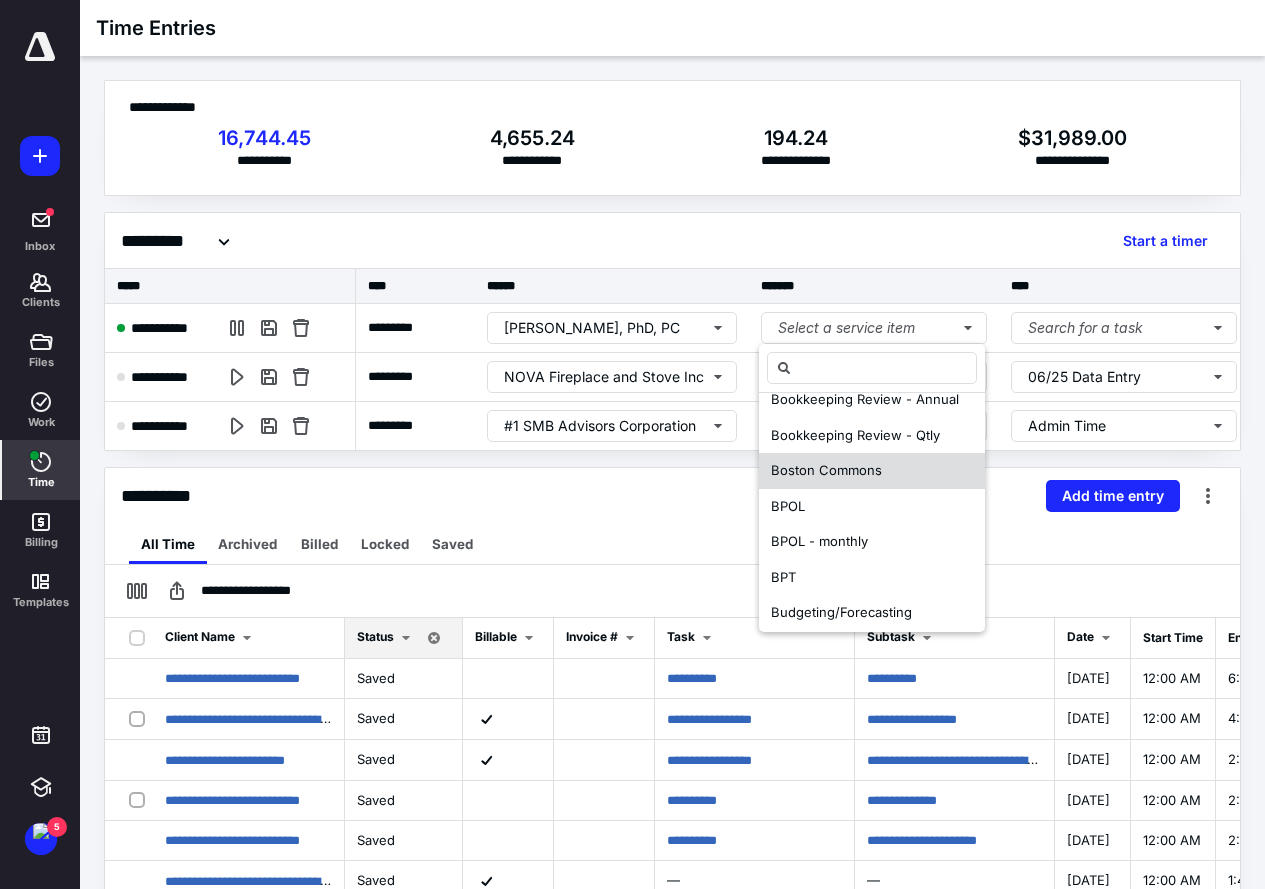 scroll, scrollTop: 600, scrollLeft: 0, axis: vertical 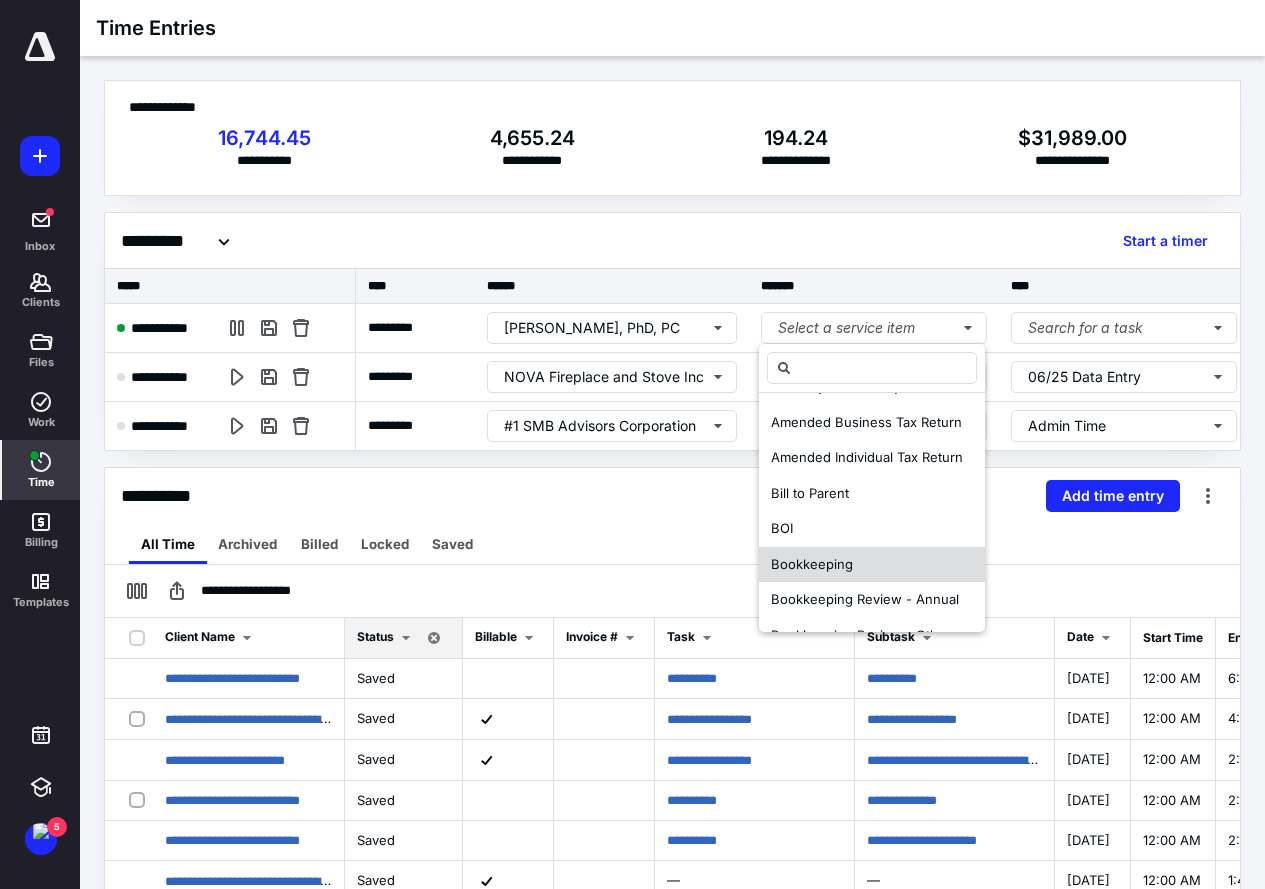 click on "Bookkeeping" at bounding box center [812, 564] 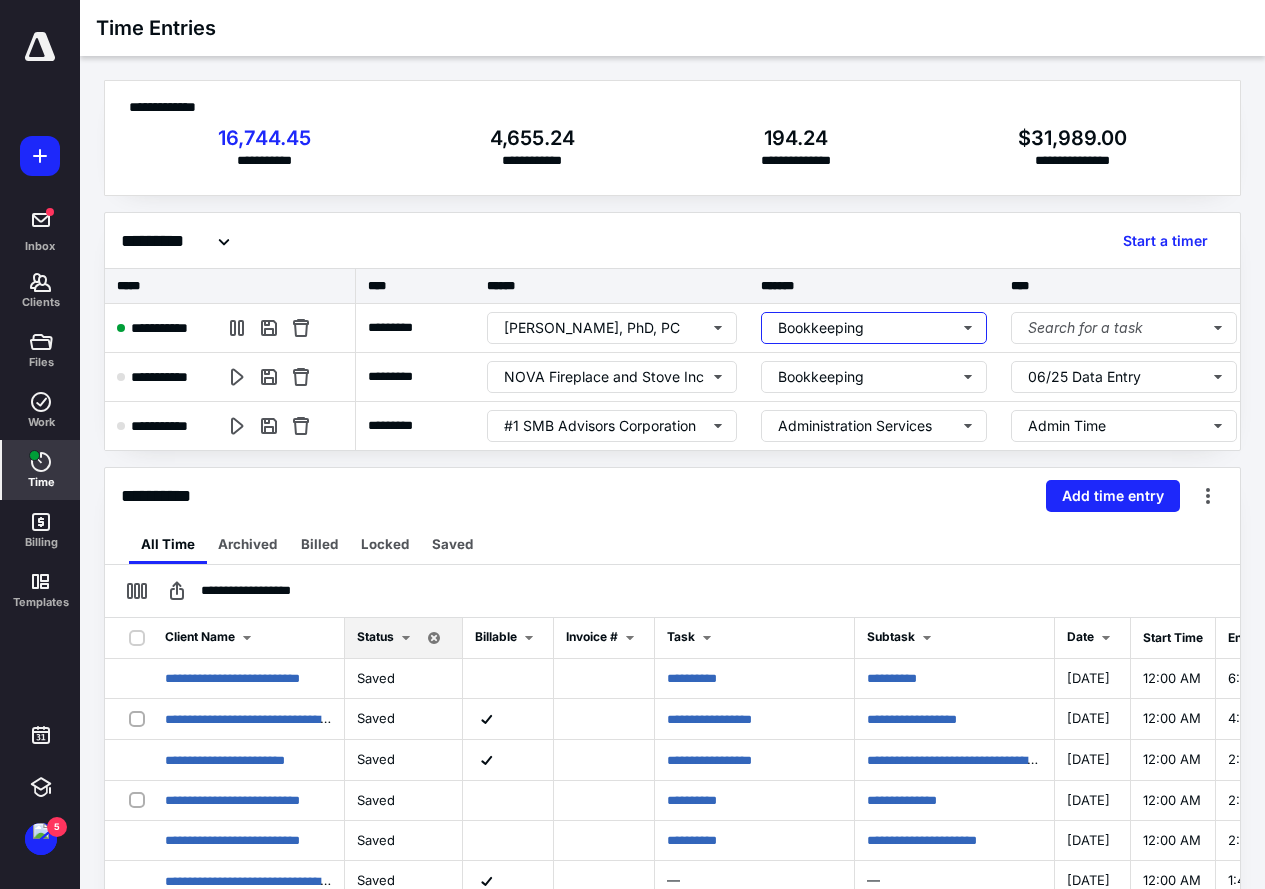 scroll, scrollTop: 0, scrollLeft: 0, axis: both 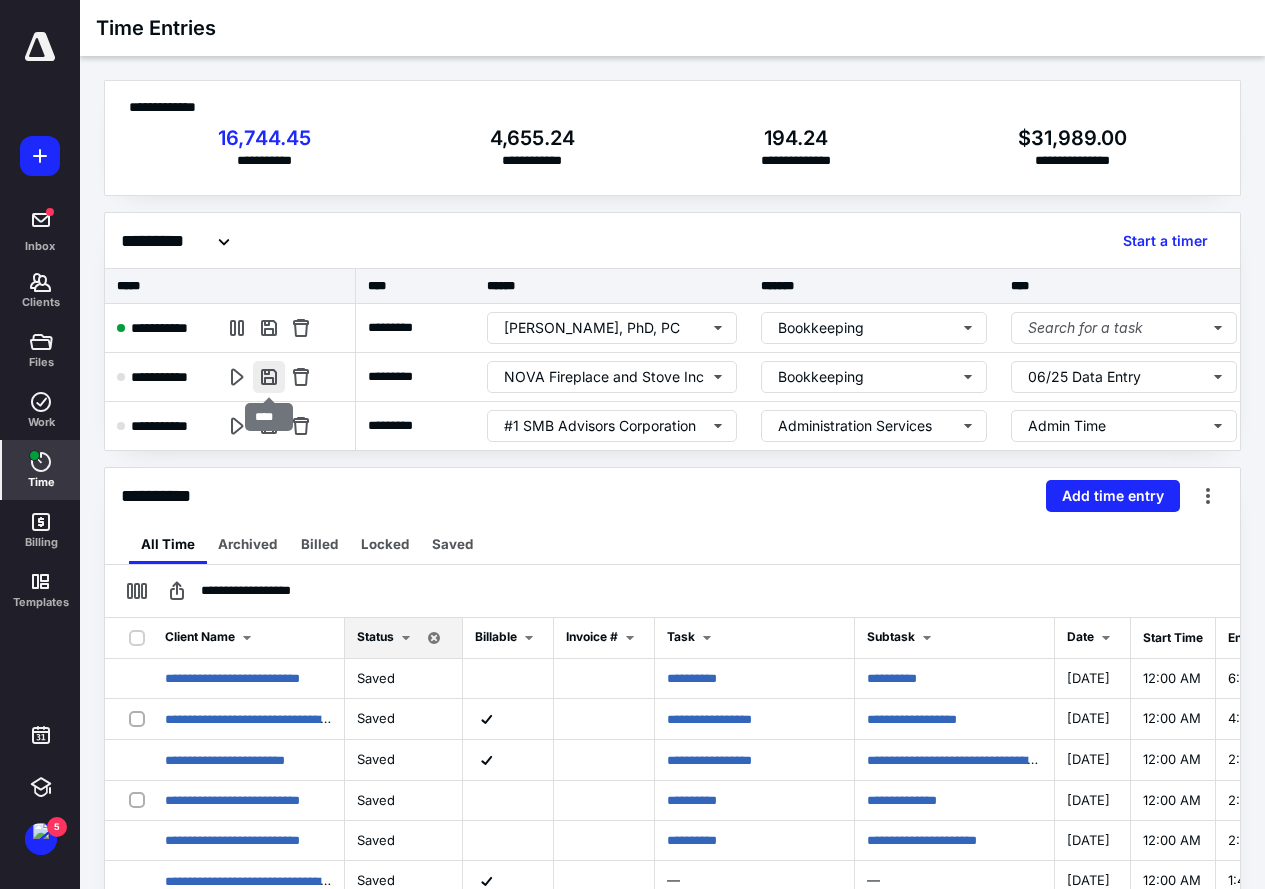 click at bounding box center [269, 377] 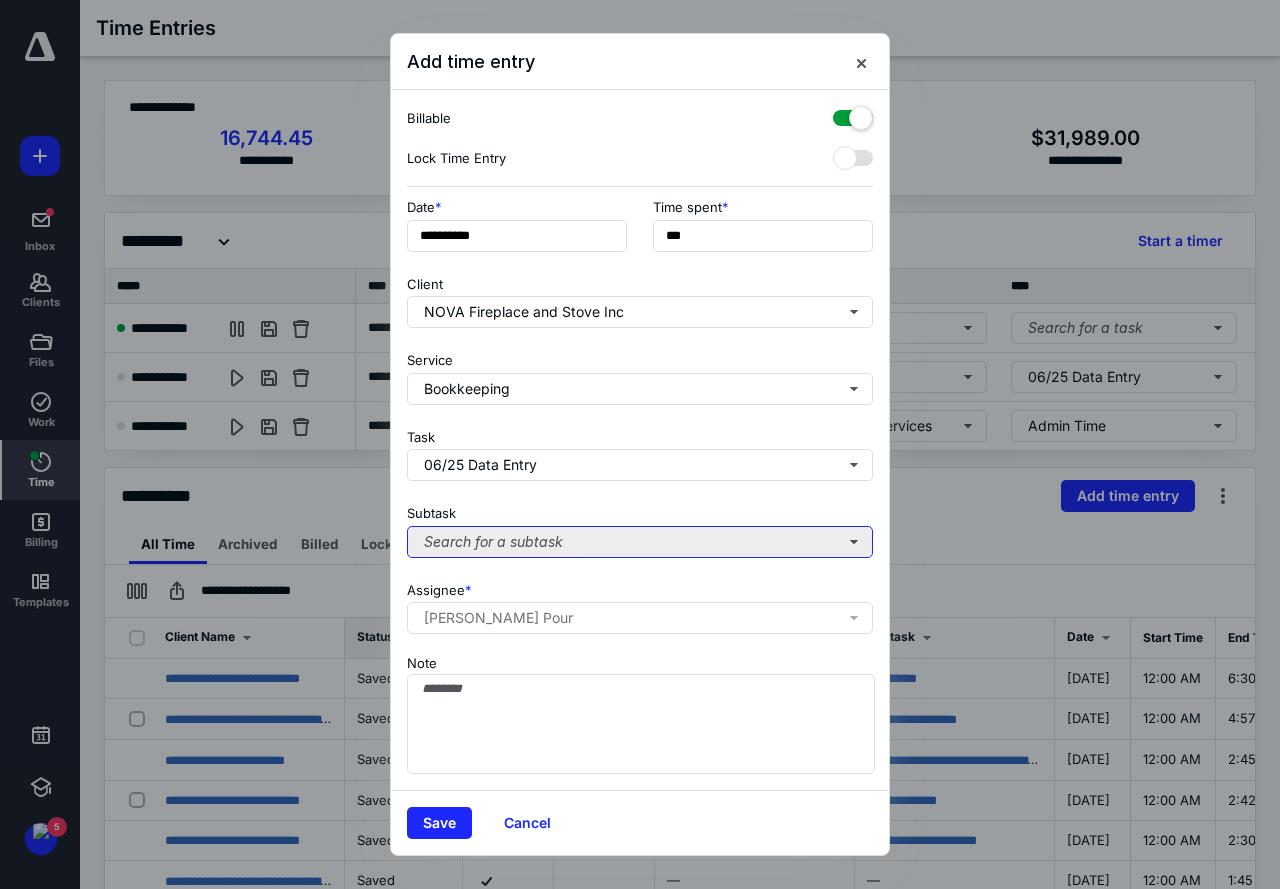 click on "Search for a subtask" at bounding box center (640, 542) 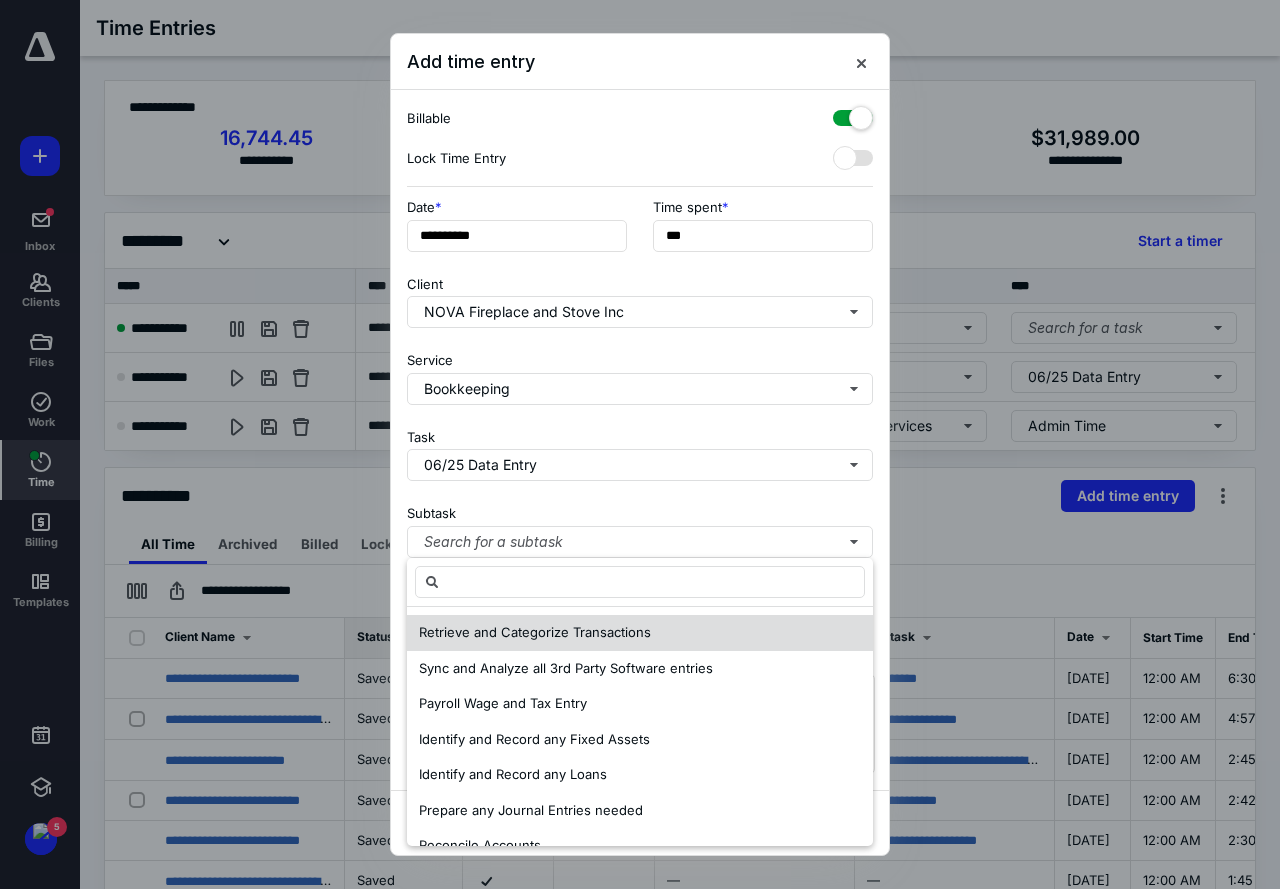 click on "Retrieve and Categorize Transactions" at bounding box center [535, 632] 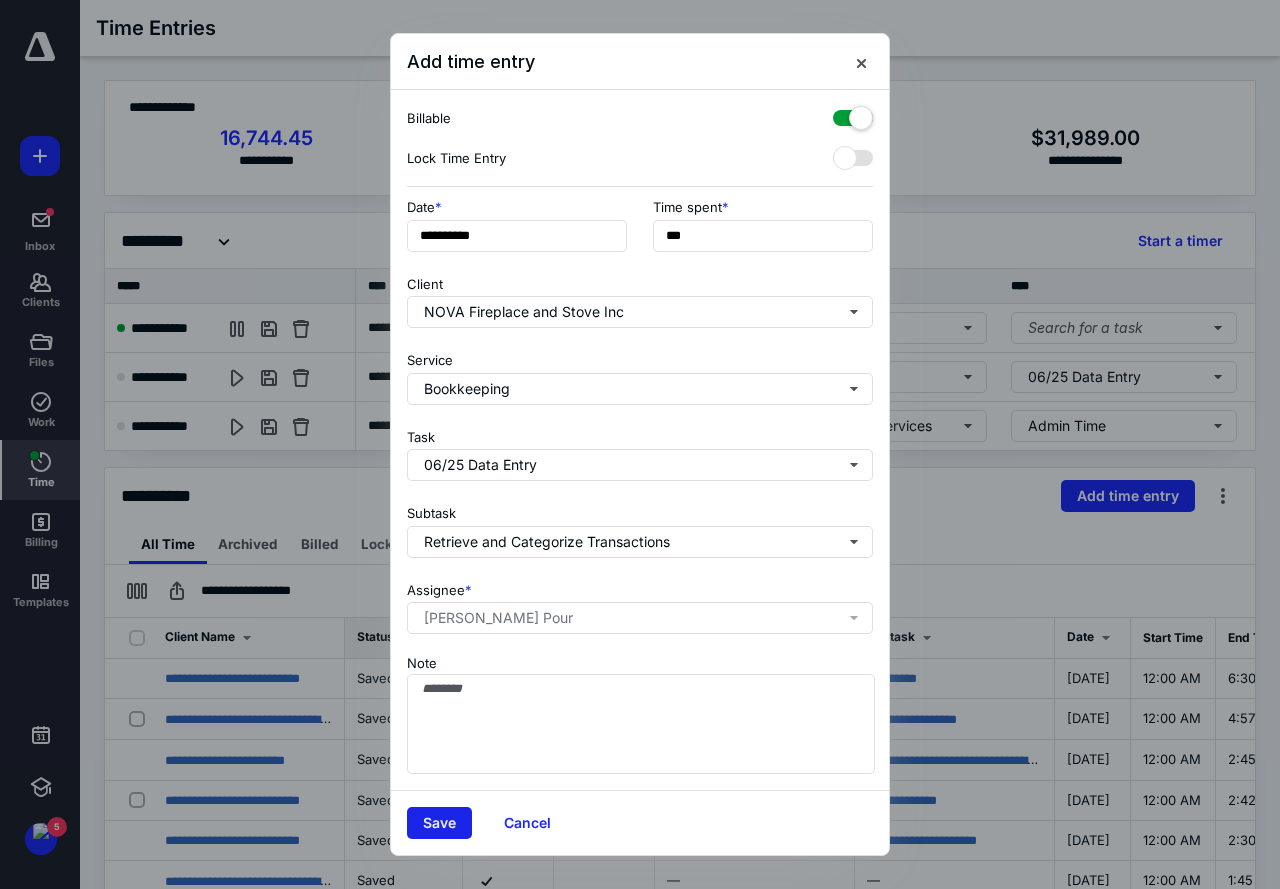 click on "Save" at bounding box center [439, 823] 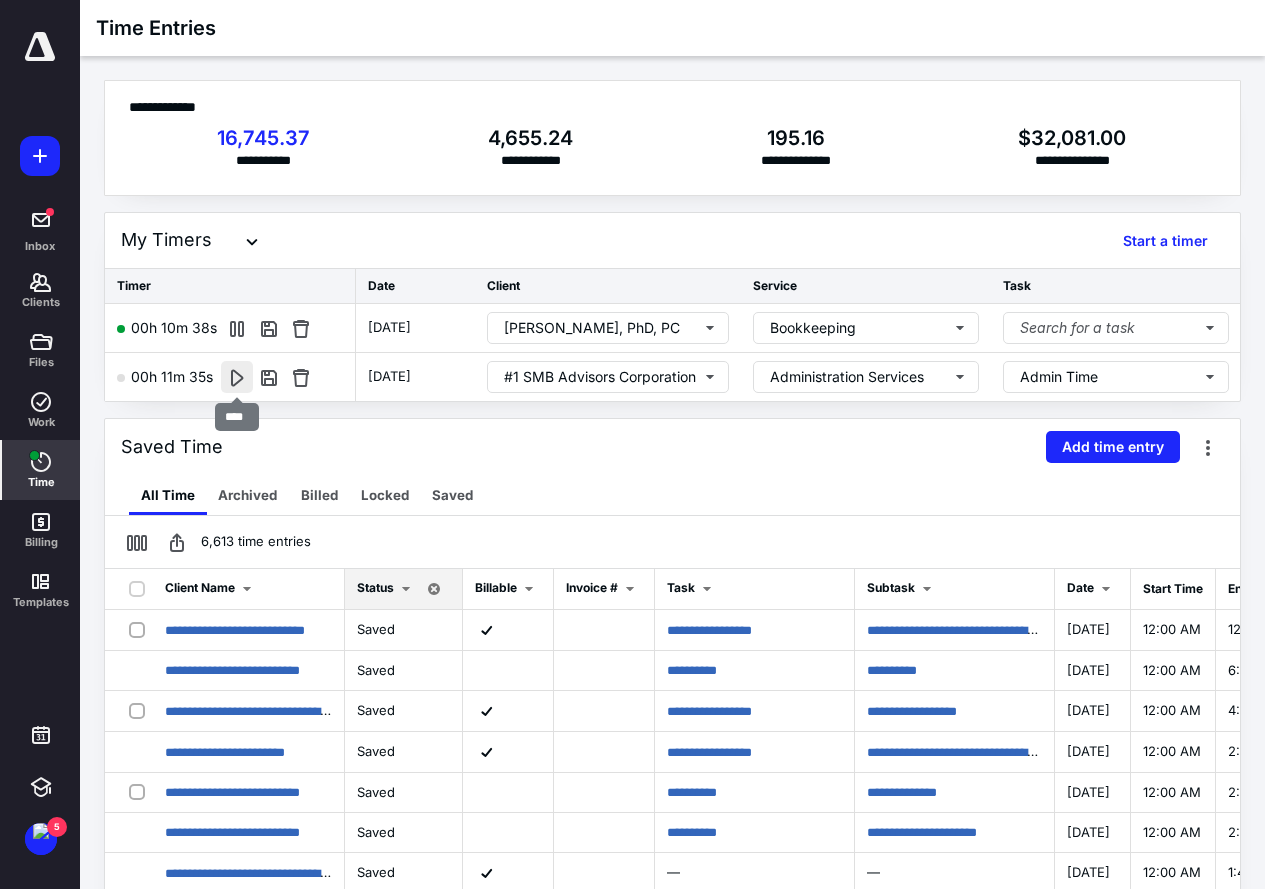click at bounding box center (237, 377) 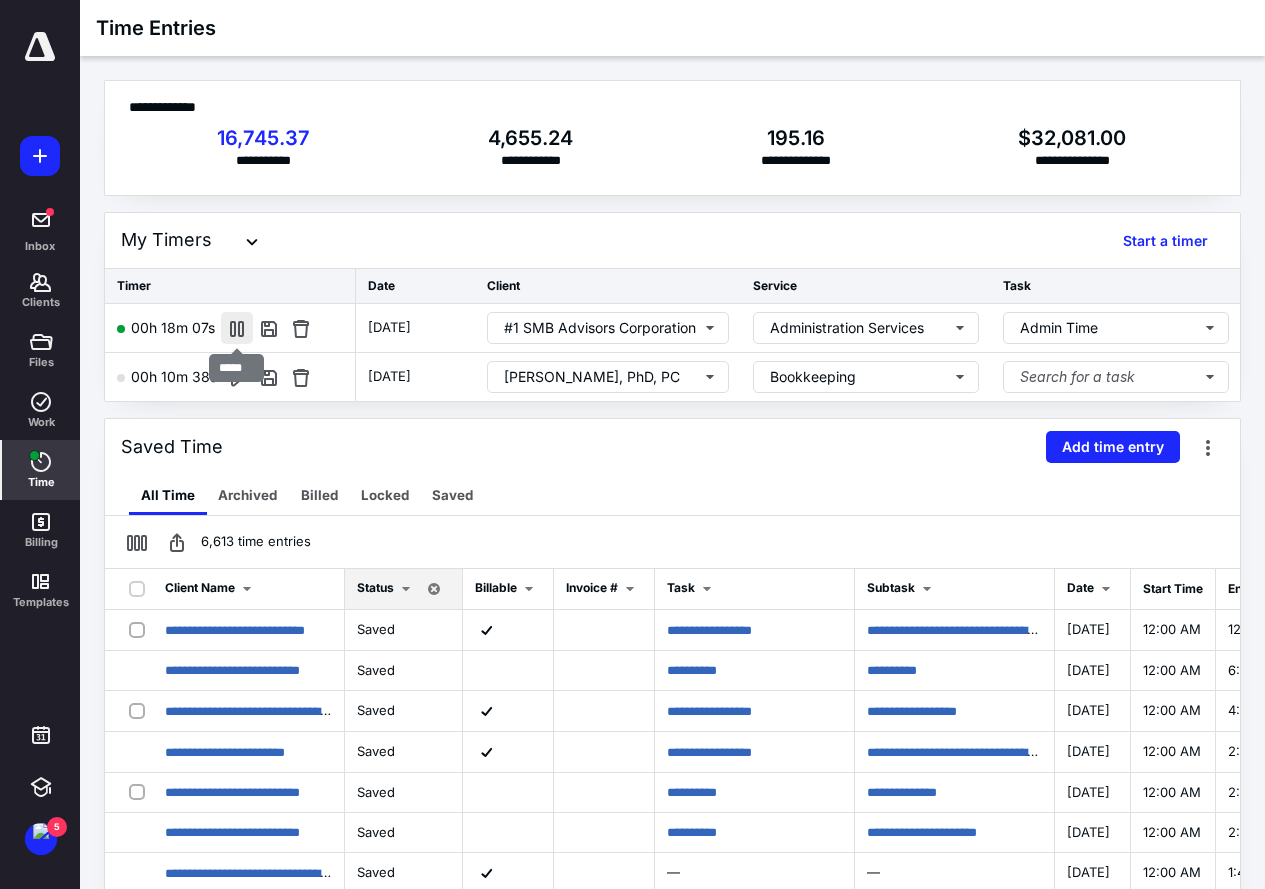 click at bounding box center (237, 328) 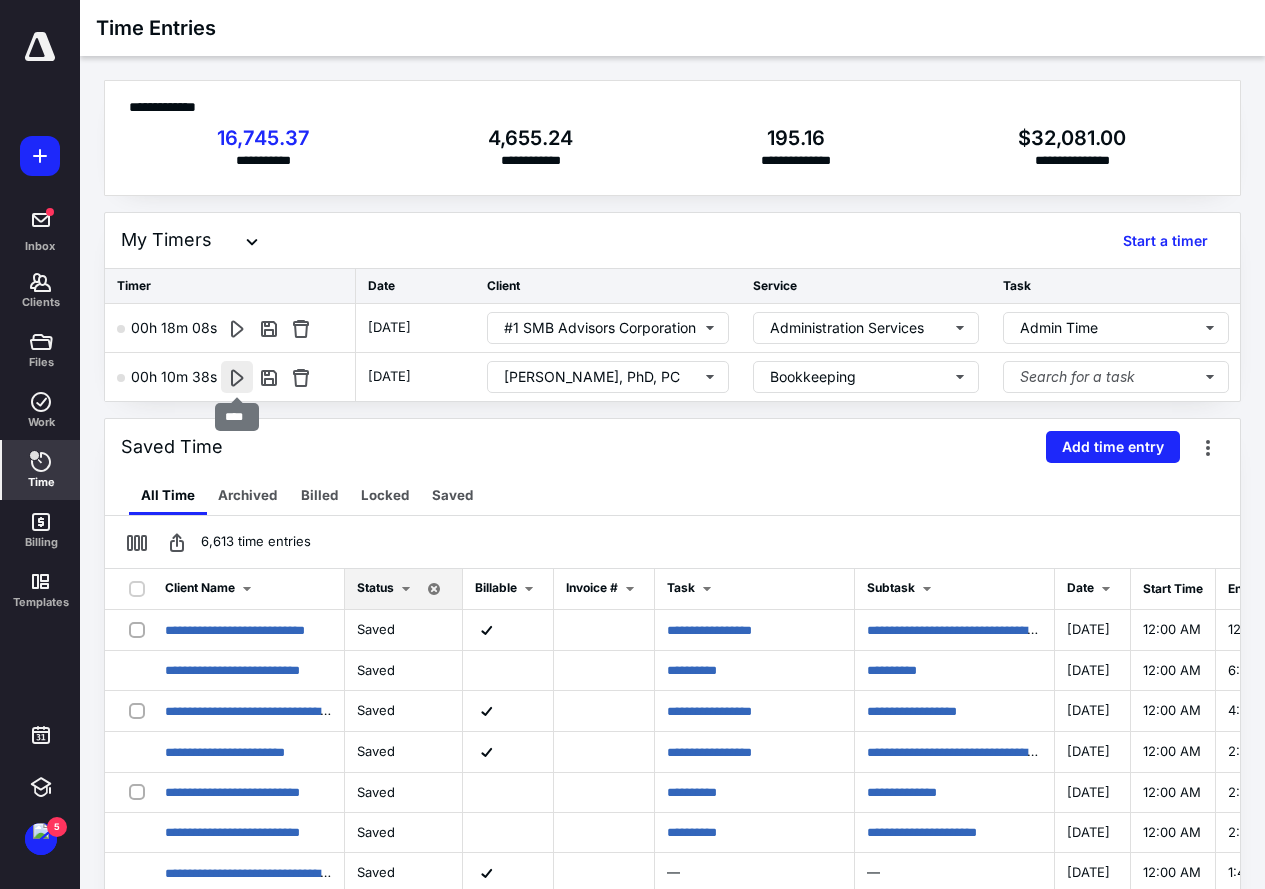 click at bounding box center [237, 377] 